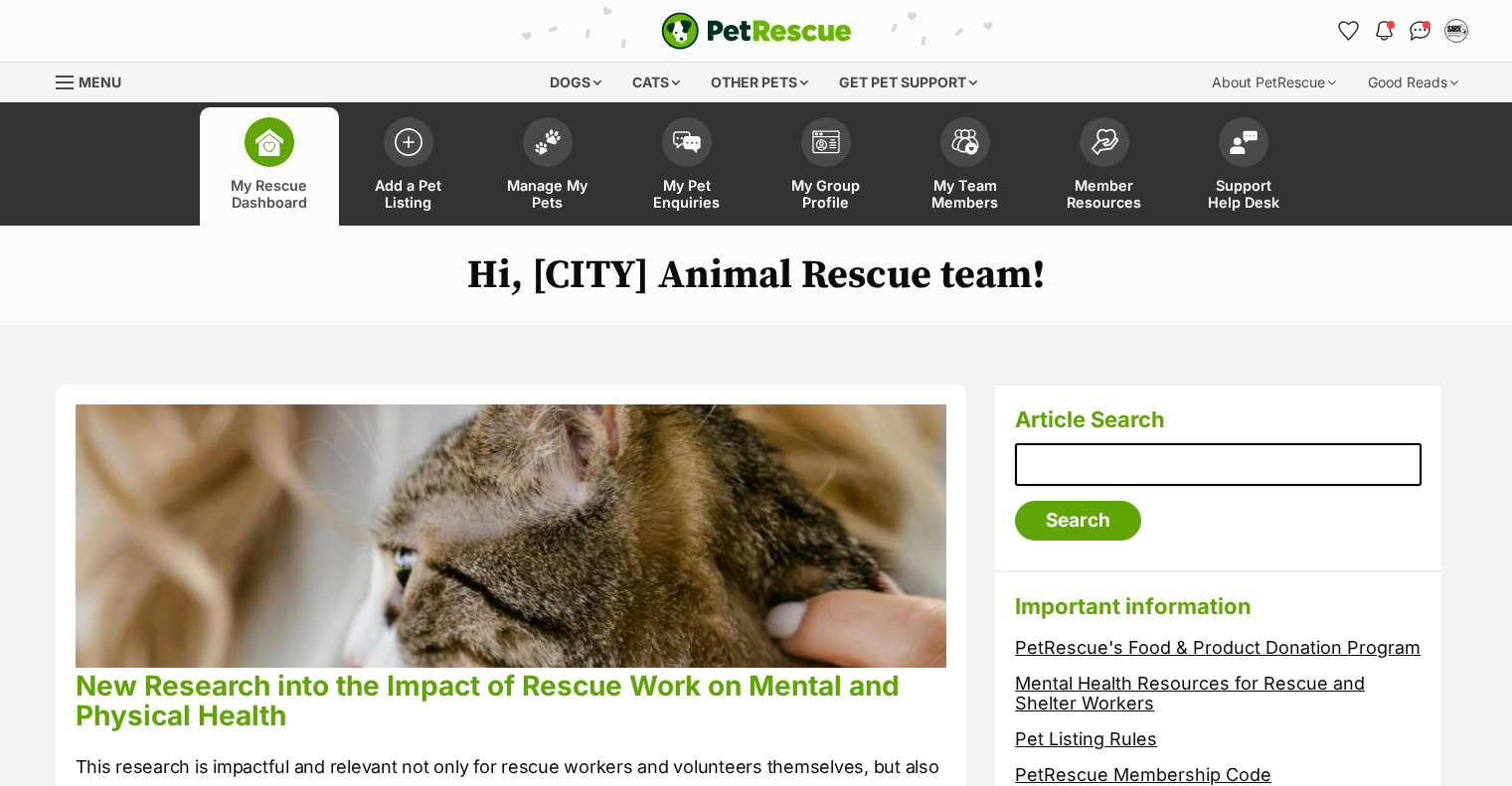 scroll, scrollTop: 0, scrollLeft: 0, axis: both 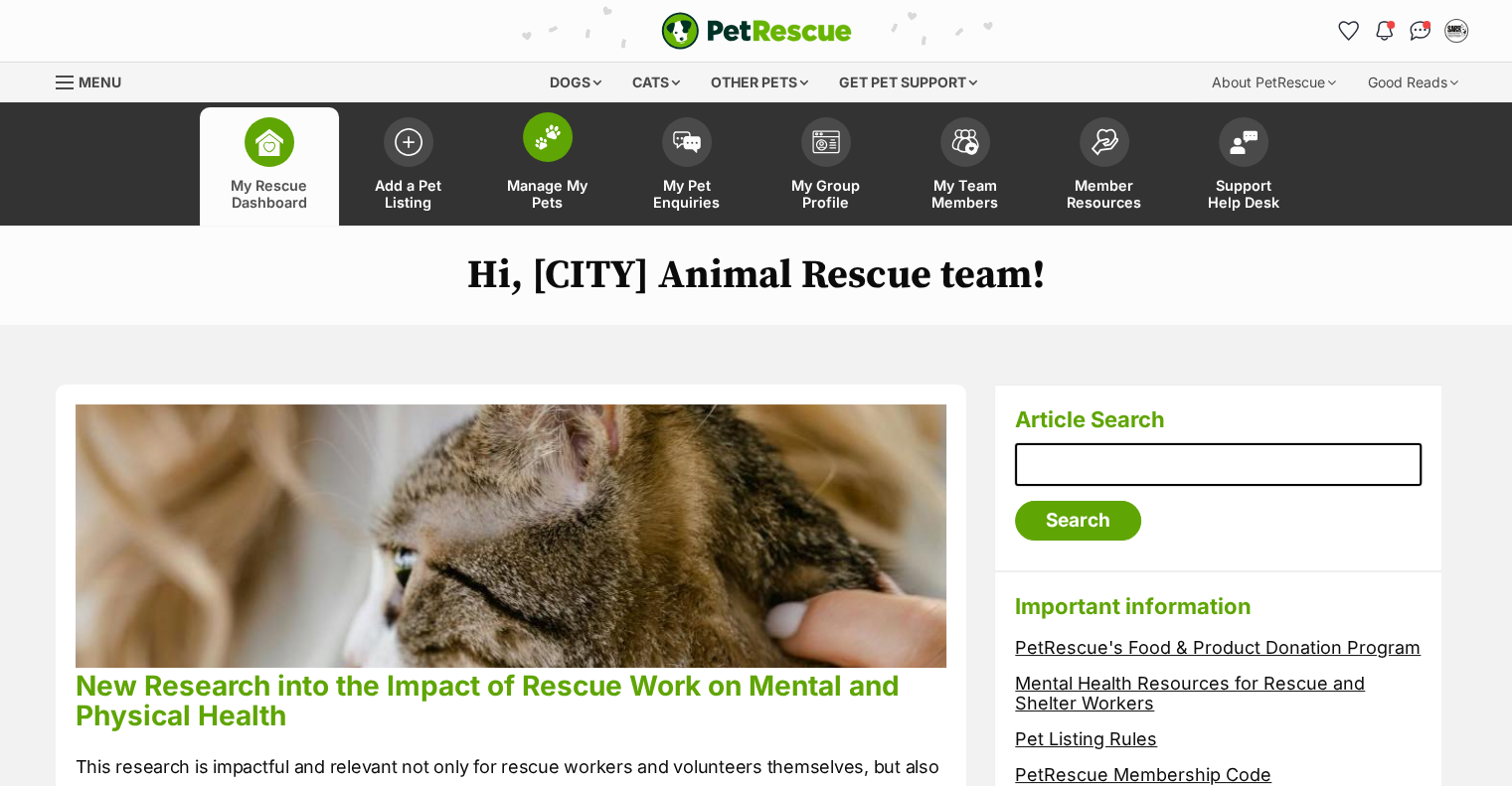 click on "Manage My Pets" at bounding box center (548, 194) 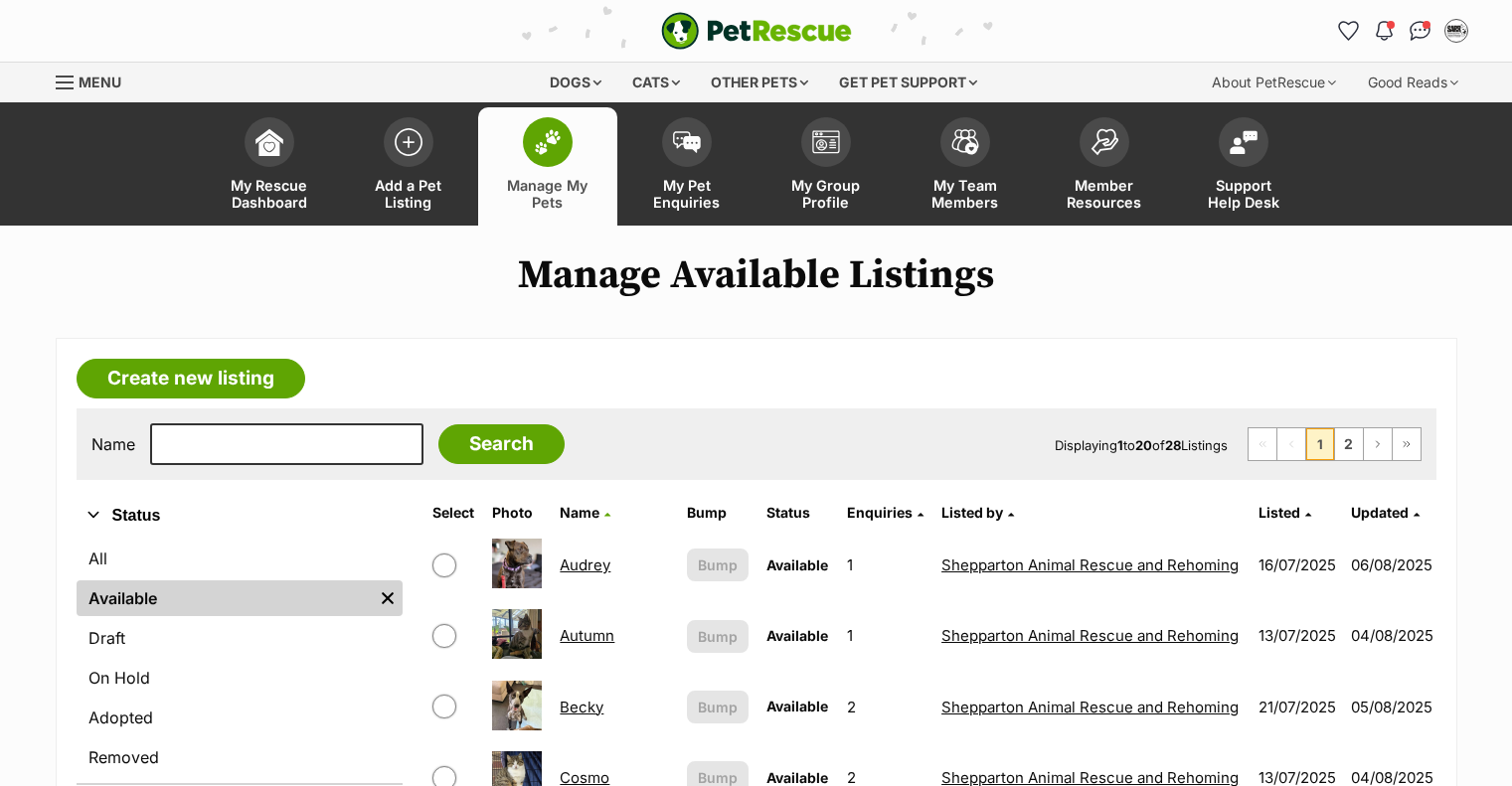 scroll, scrollTop: 0, scrollLeft: 0, axis: both 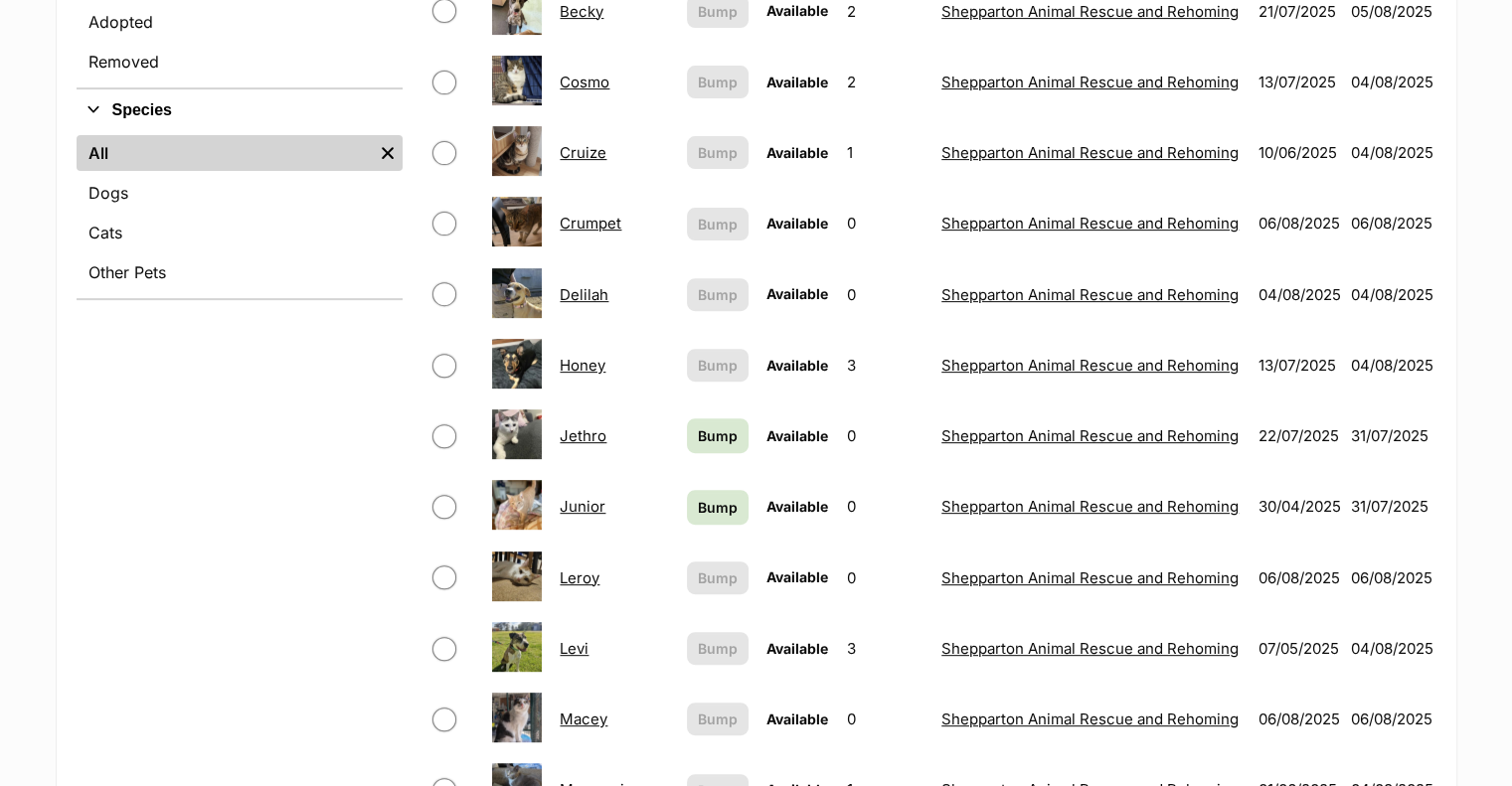click on "Honey" at bounding box center [583, 365] 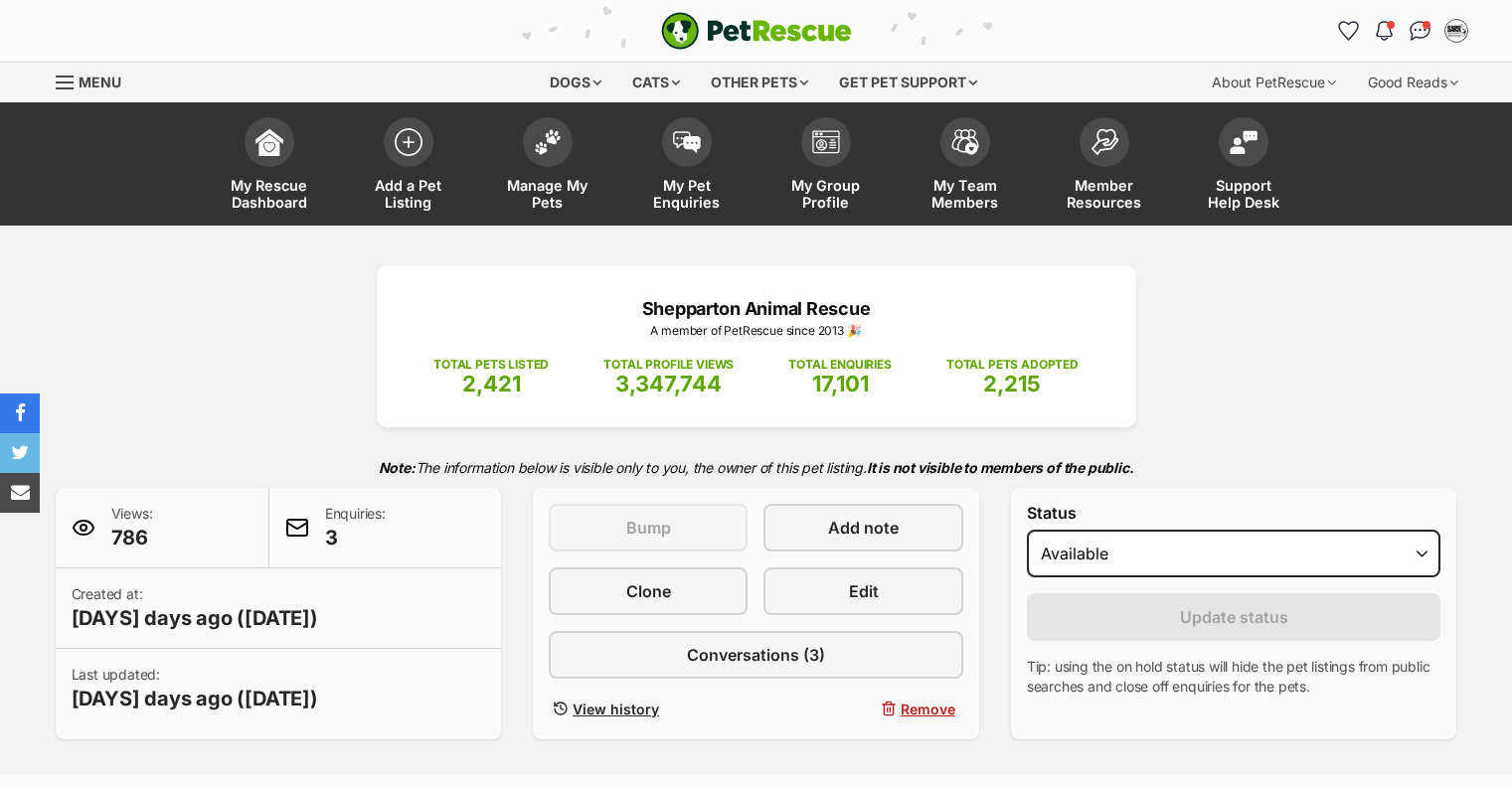 scroll, scrollTop: 0, scrollLeft: 0, axis: both 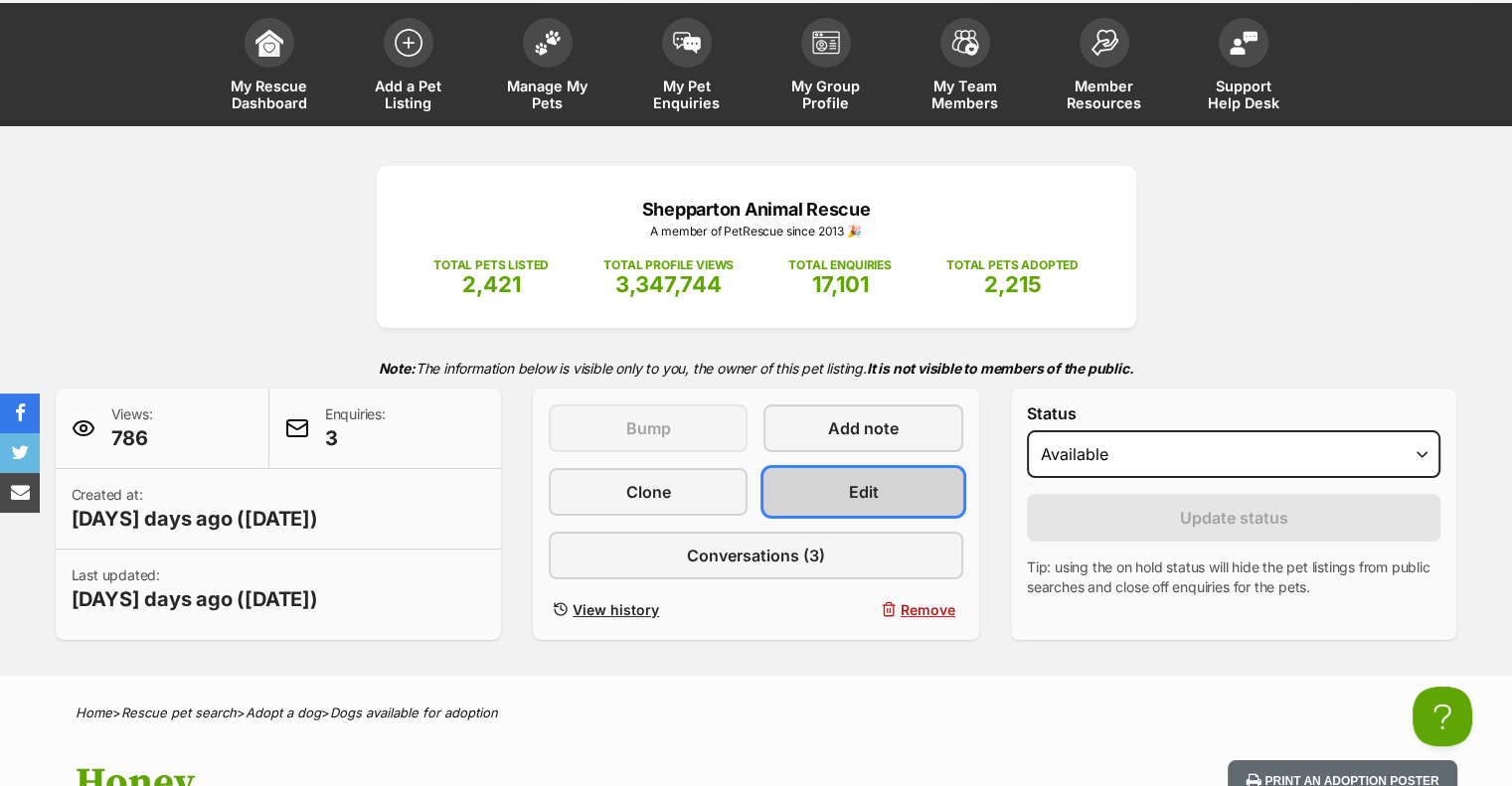 click on "Edit" at bounding box center (863, 492) 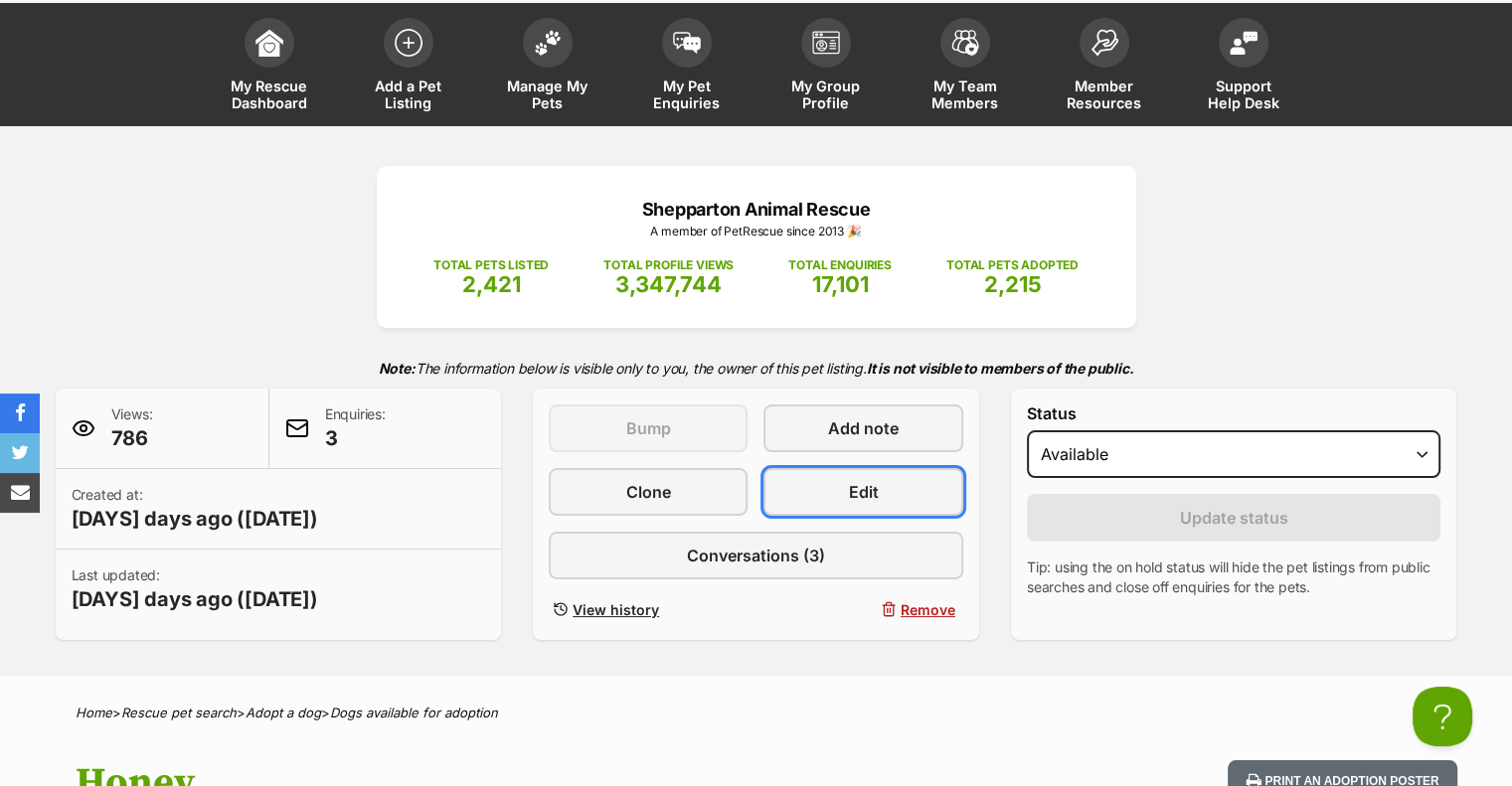 scroll, scrollTop: 0, scrollLeft: 0, axis: both 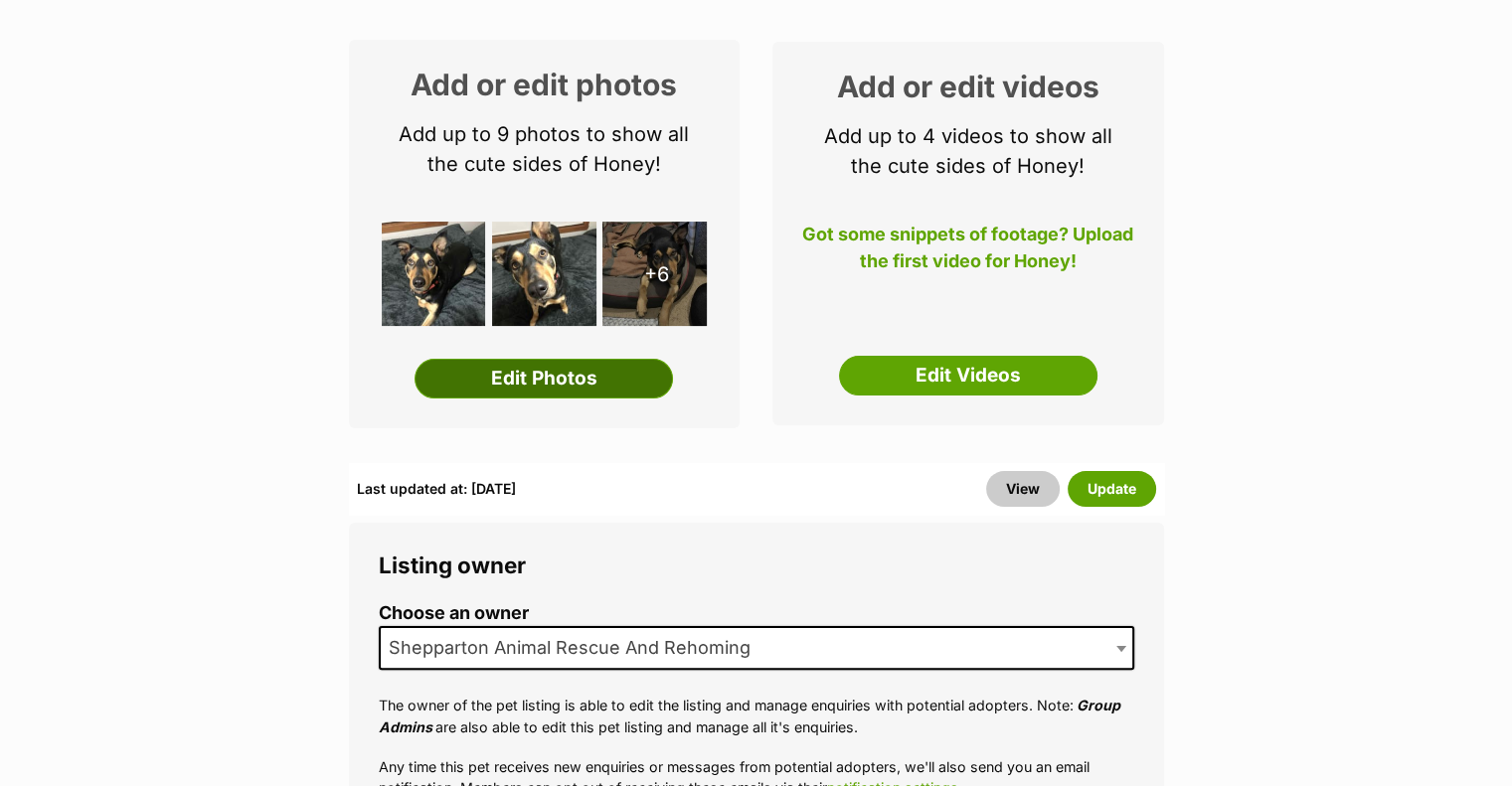 click on "Edit Photos" at bounding box center (544, 379) 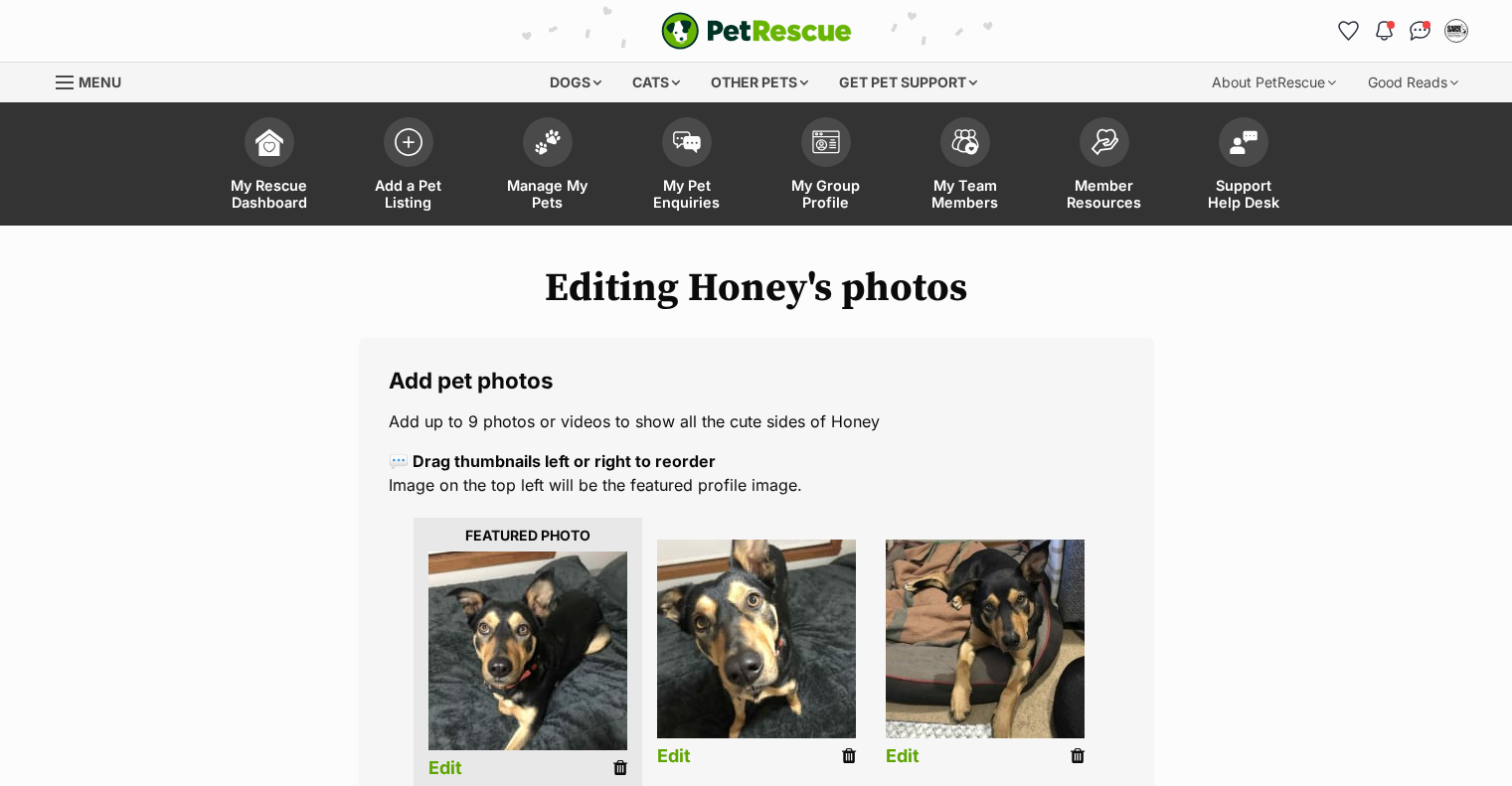 scroll, scrollTop: 0, scrollLeft: 0, axis: both 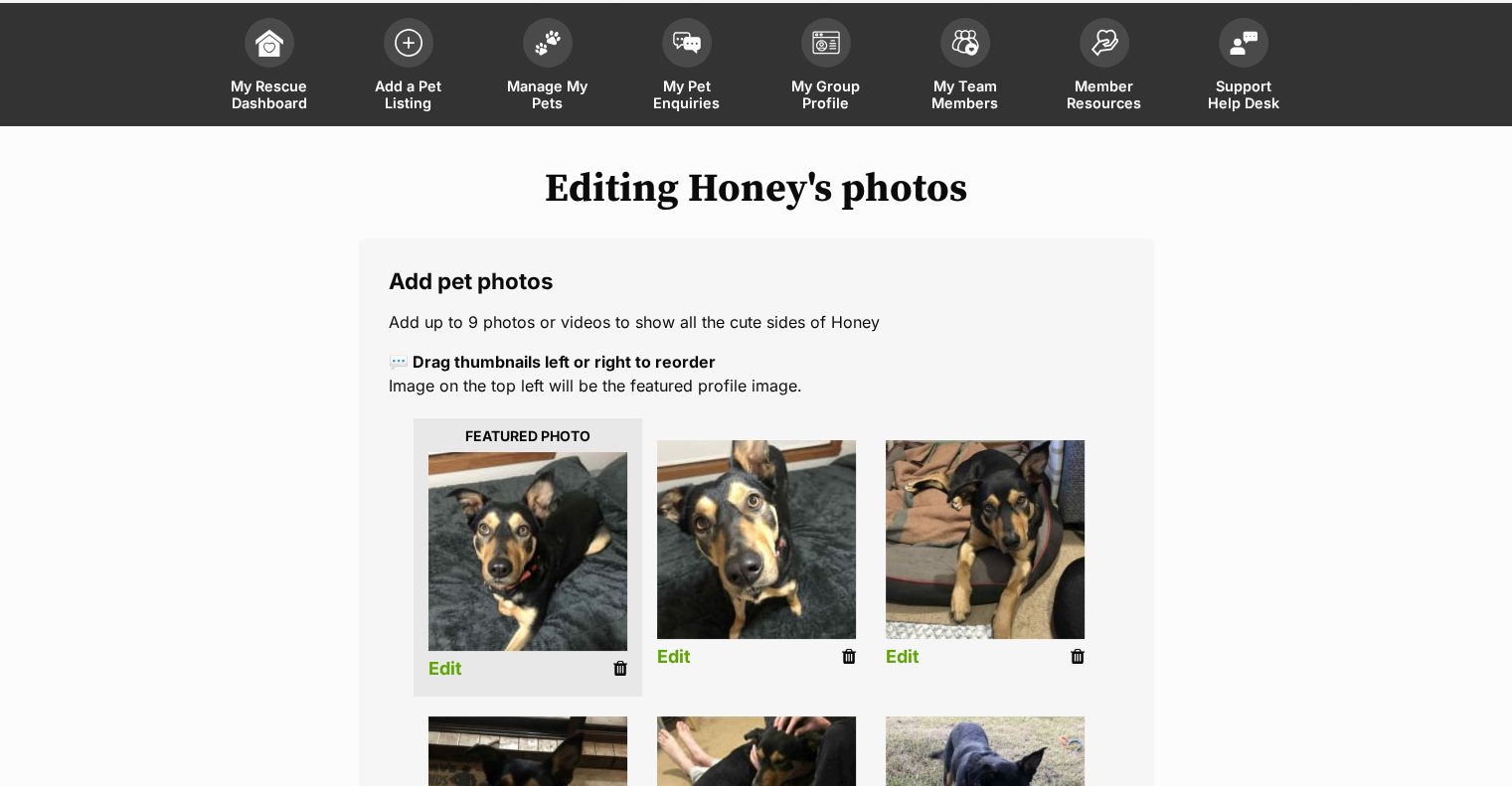 click on "Add up to 9 photos or videos to show all the cute sides of Honey" at bounding box center (756, 322) 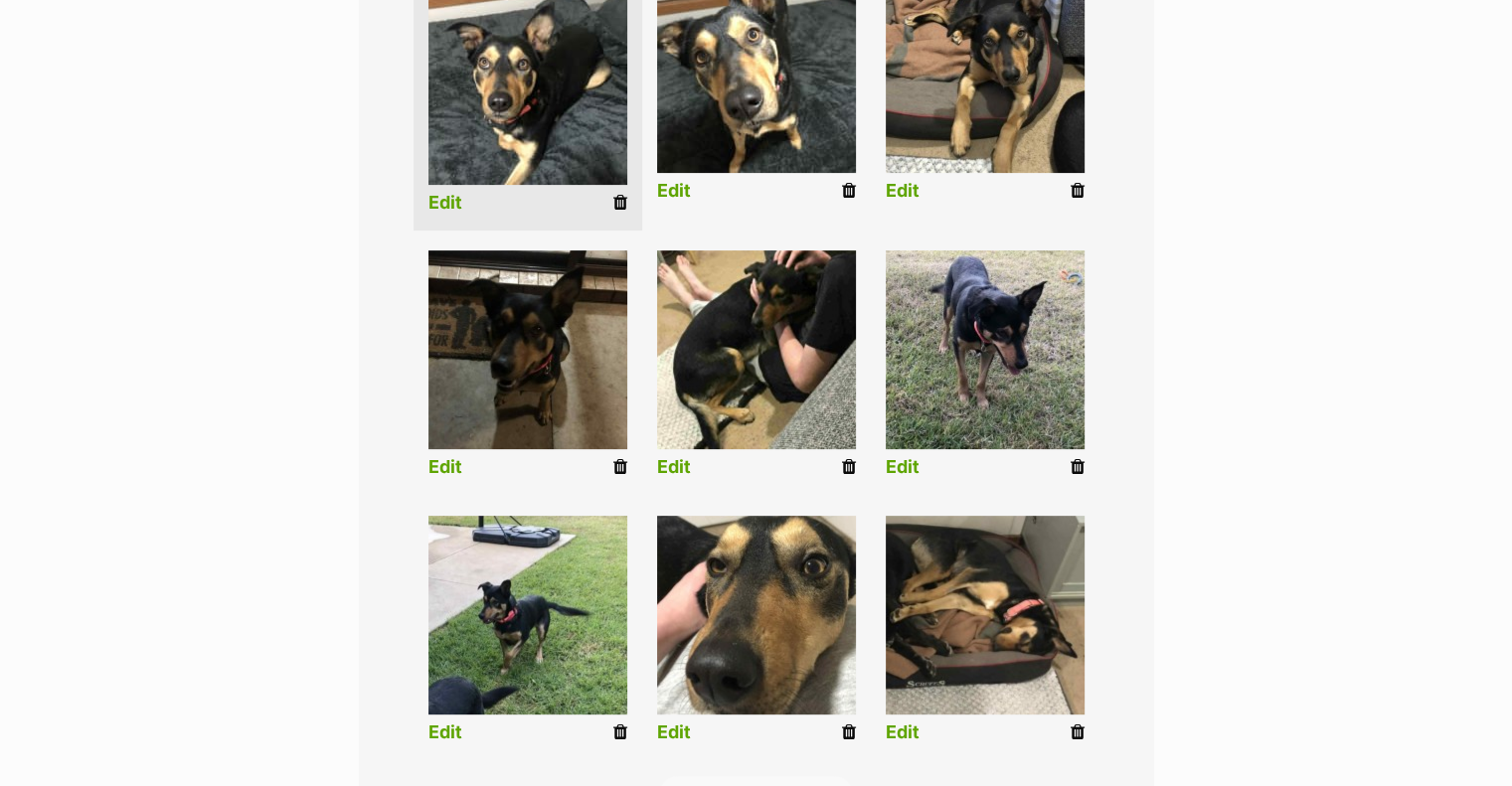 scroll, scrollTop: 795, scrollLeft: 0, axis: vertical 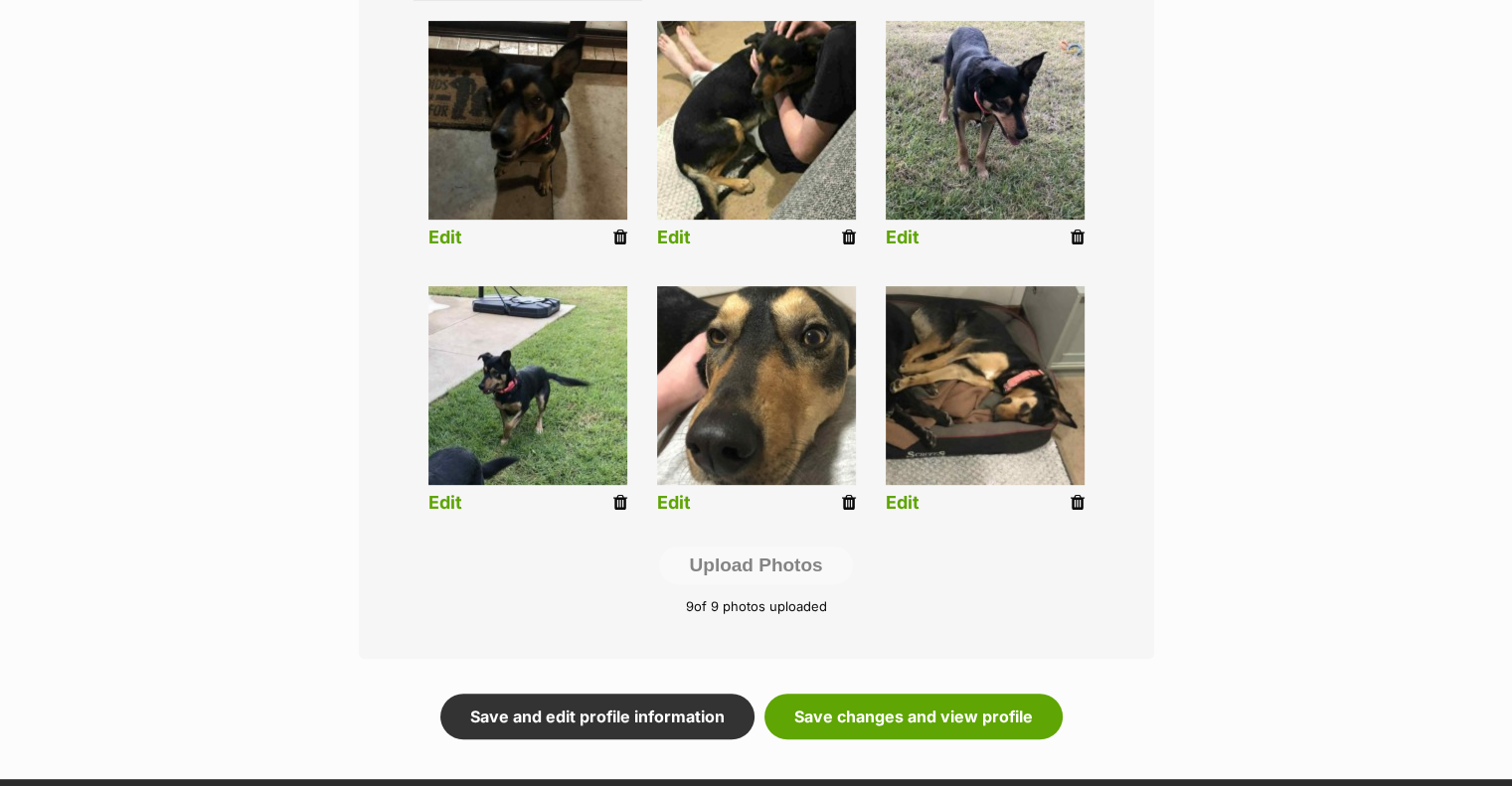 click at bounding box center (1078, 503) 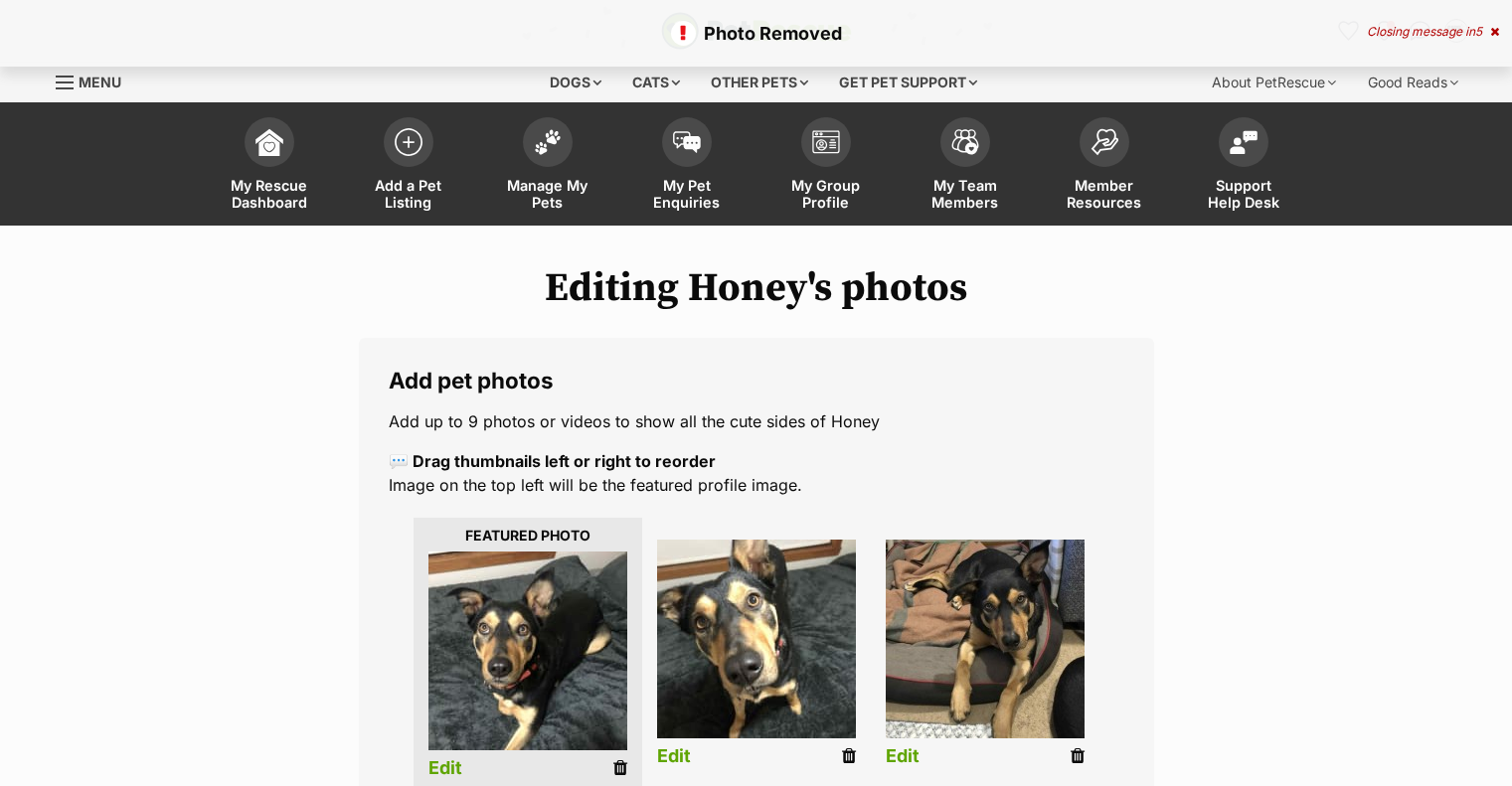 scroll, scrollTop: 0, scrollLeft: 0, axis: both 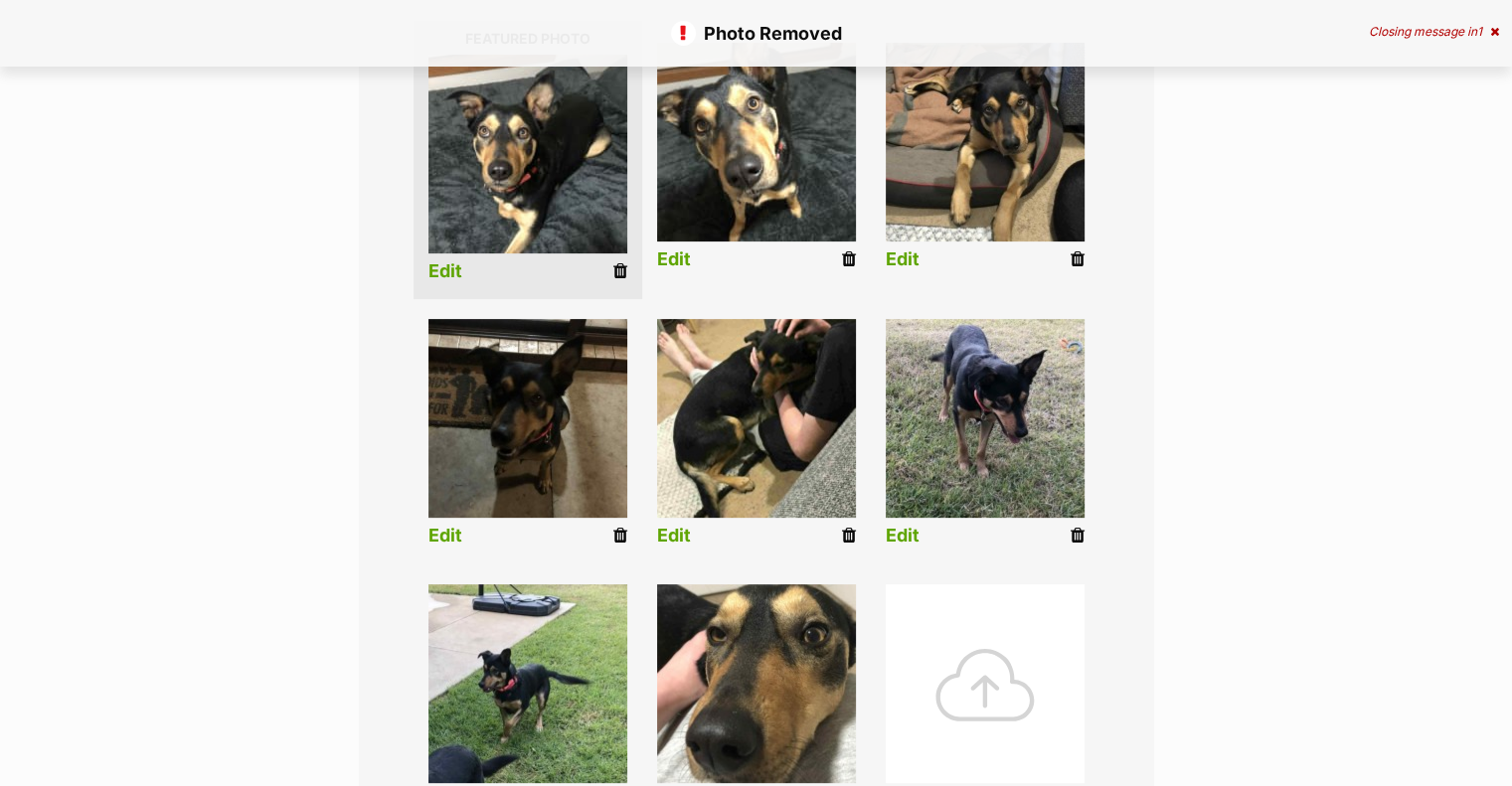 click at bounding box center (620, 536) 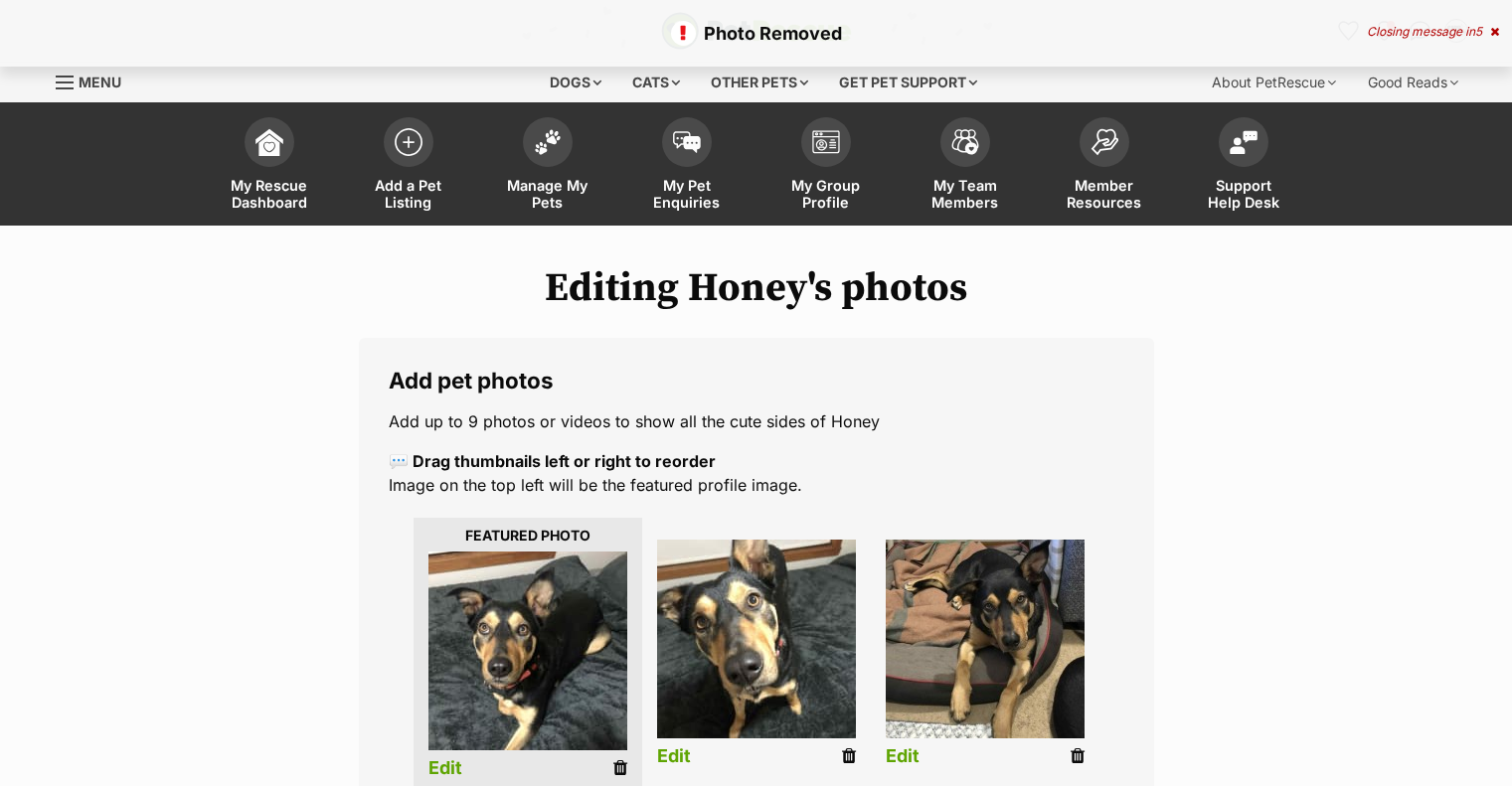 scroll, scrollTop: 0, scrollLeft: 0, axis: both 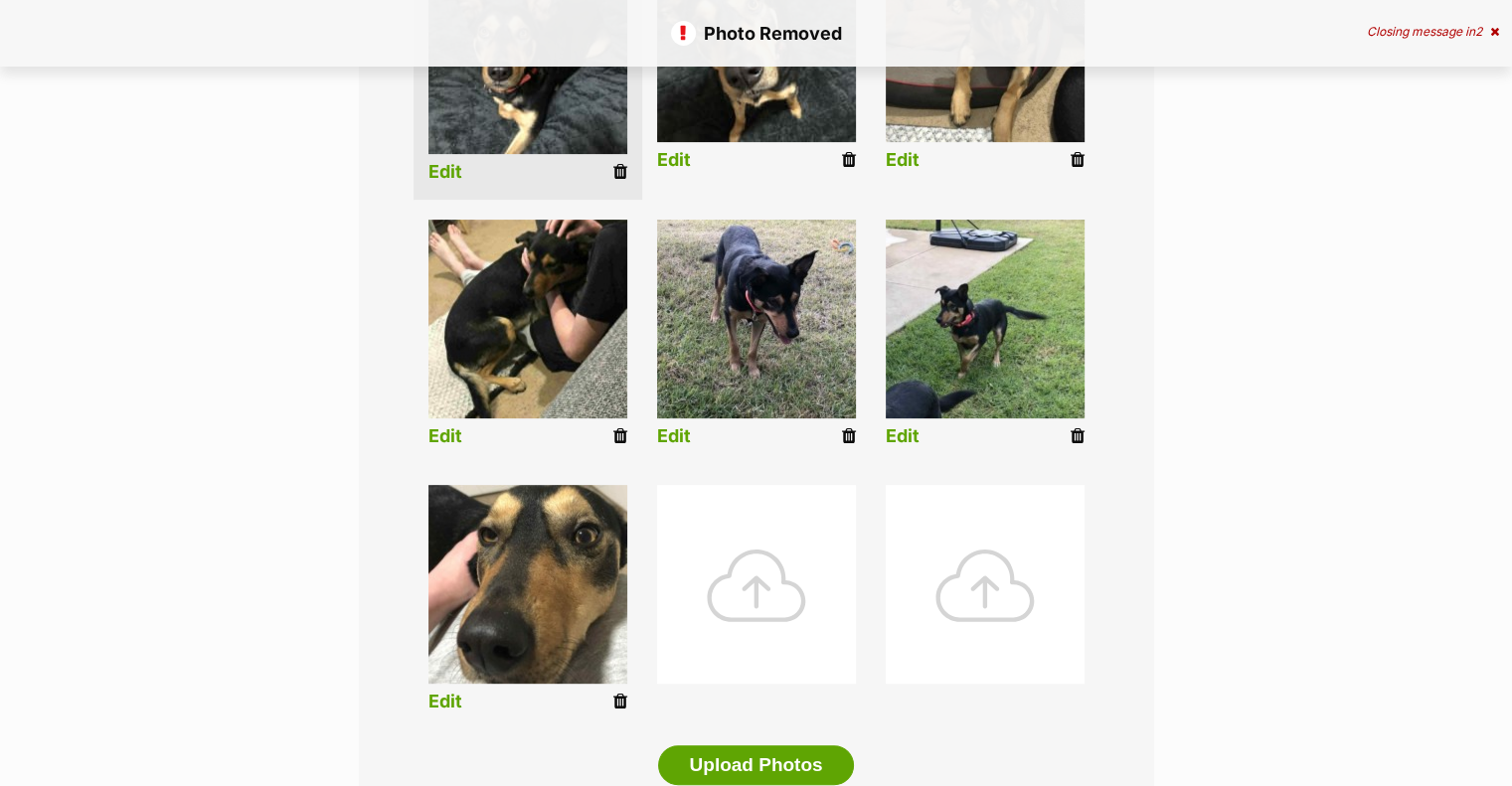 click on "Edit" at bounding box center (528, 337) 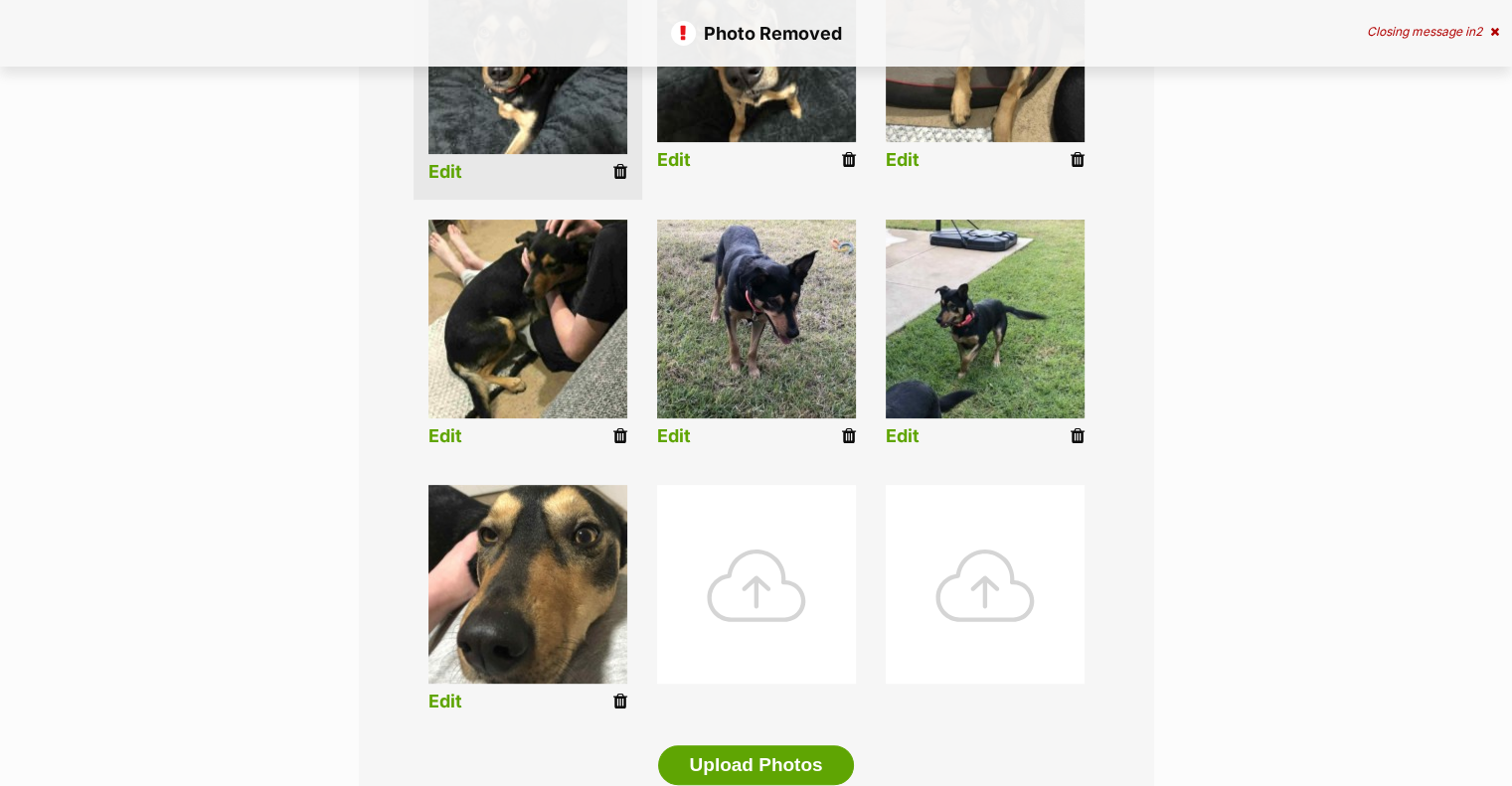 click at bounding box center [620, 436] 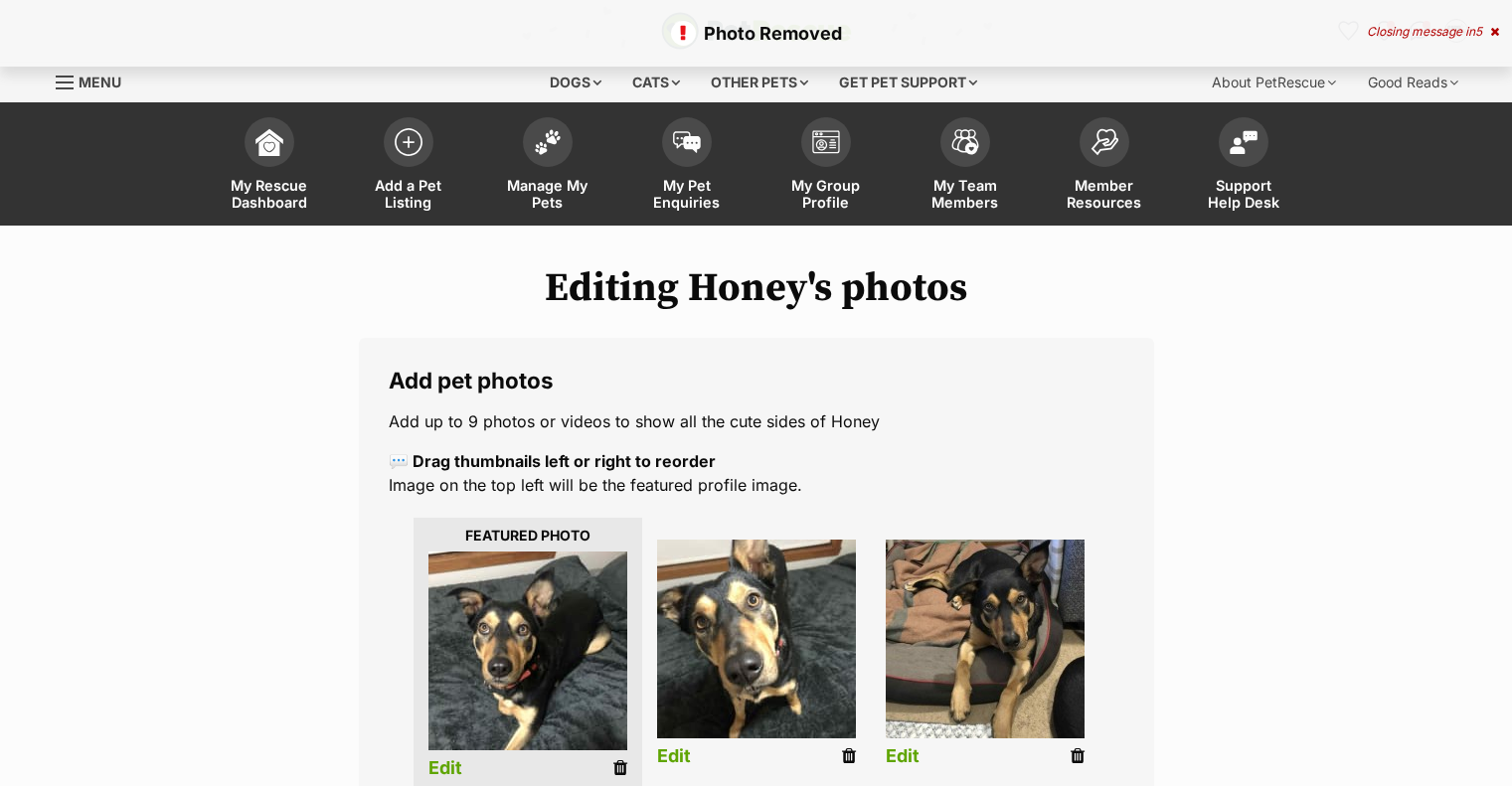 scroll, scrollTop: 0, scrollLeft: 0, axis: both 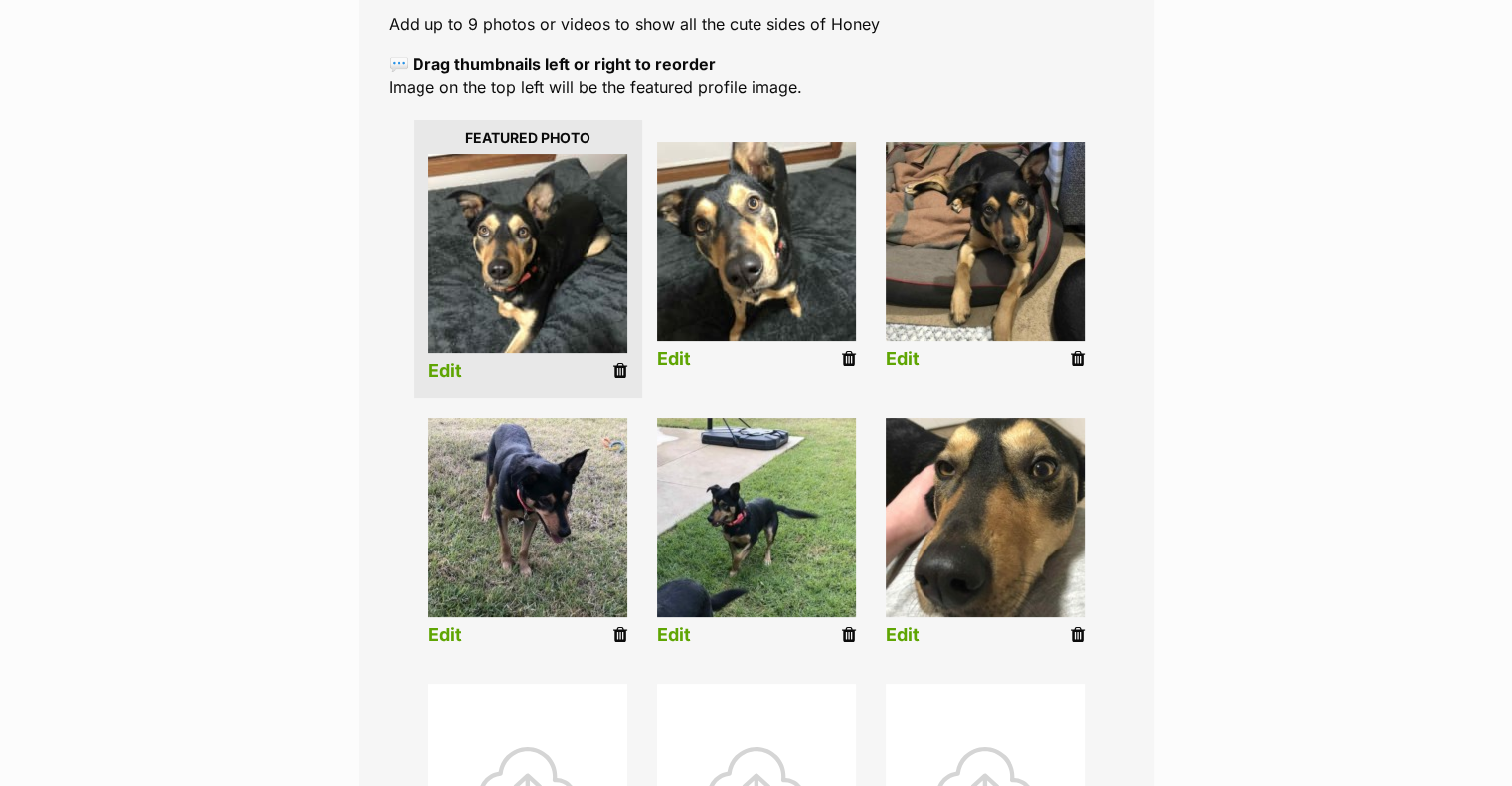 click at bounding box center (849, 635) 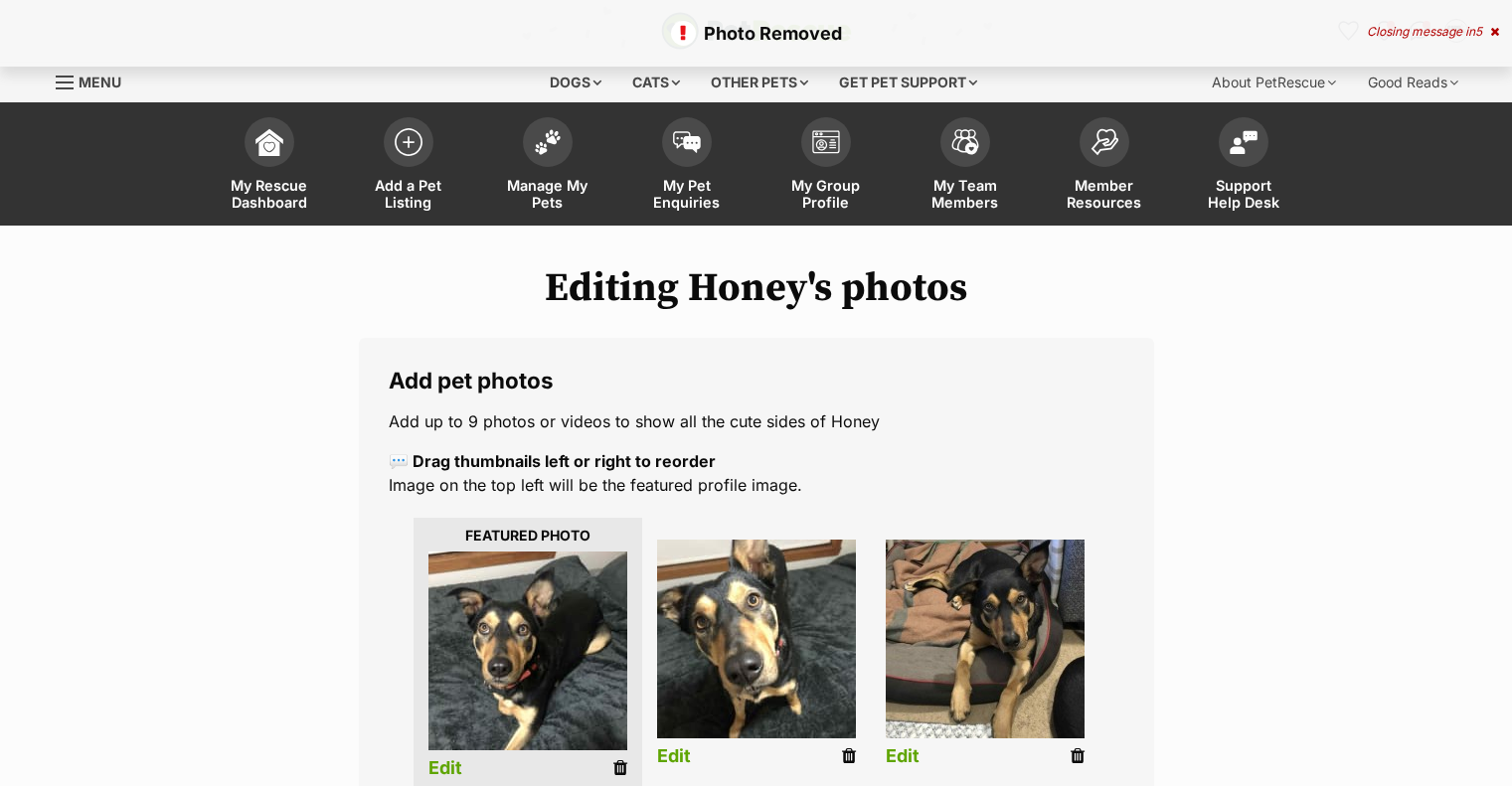 scroll, scrollTop: 0, scrollLeft: 0, axis: both 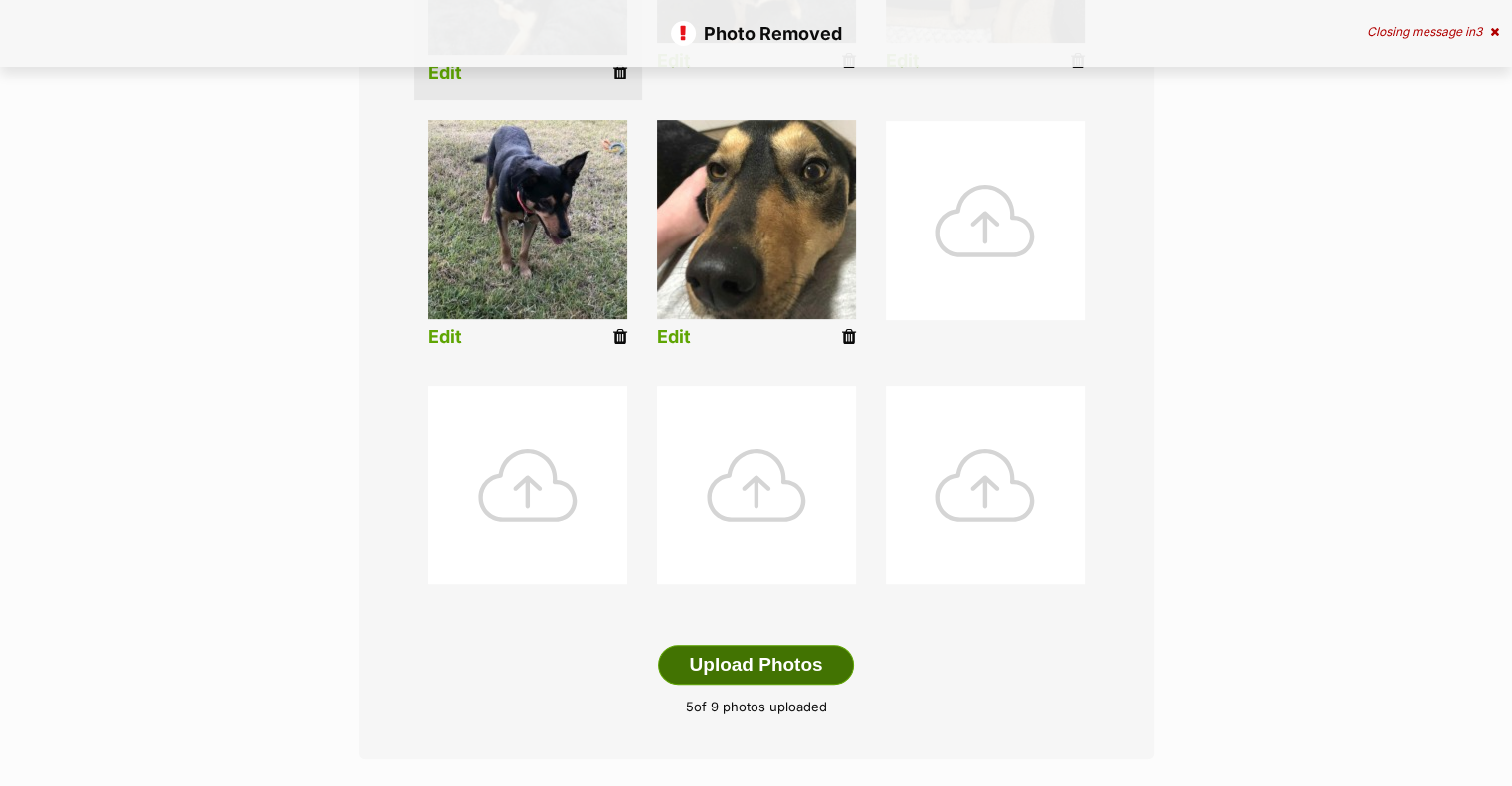 click on "Upload Photos" at bounding box center (756, 665) 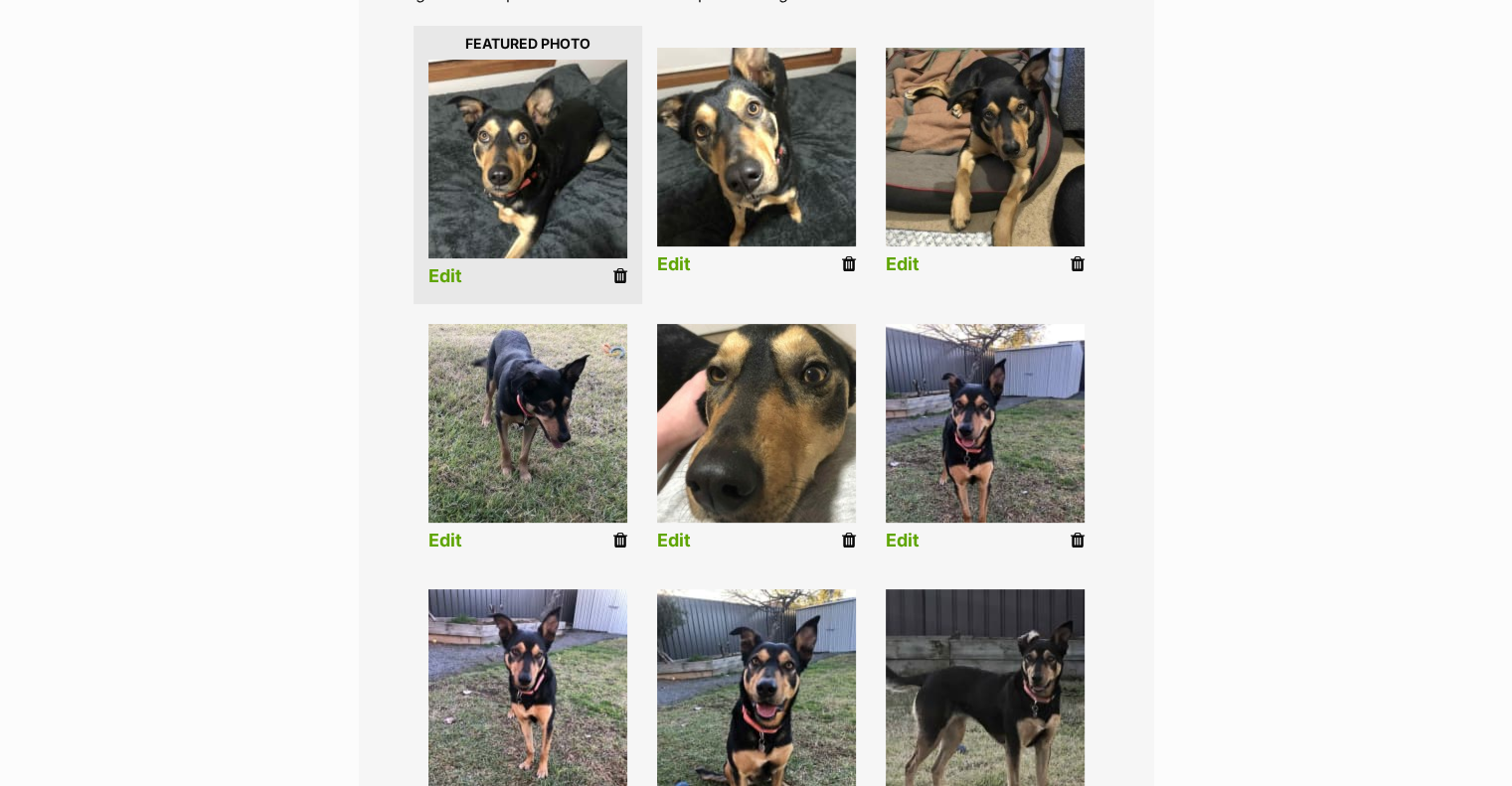 scroll, scrollTop: 497, scrollLeft: 0, axis: vertical 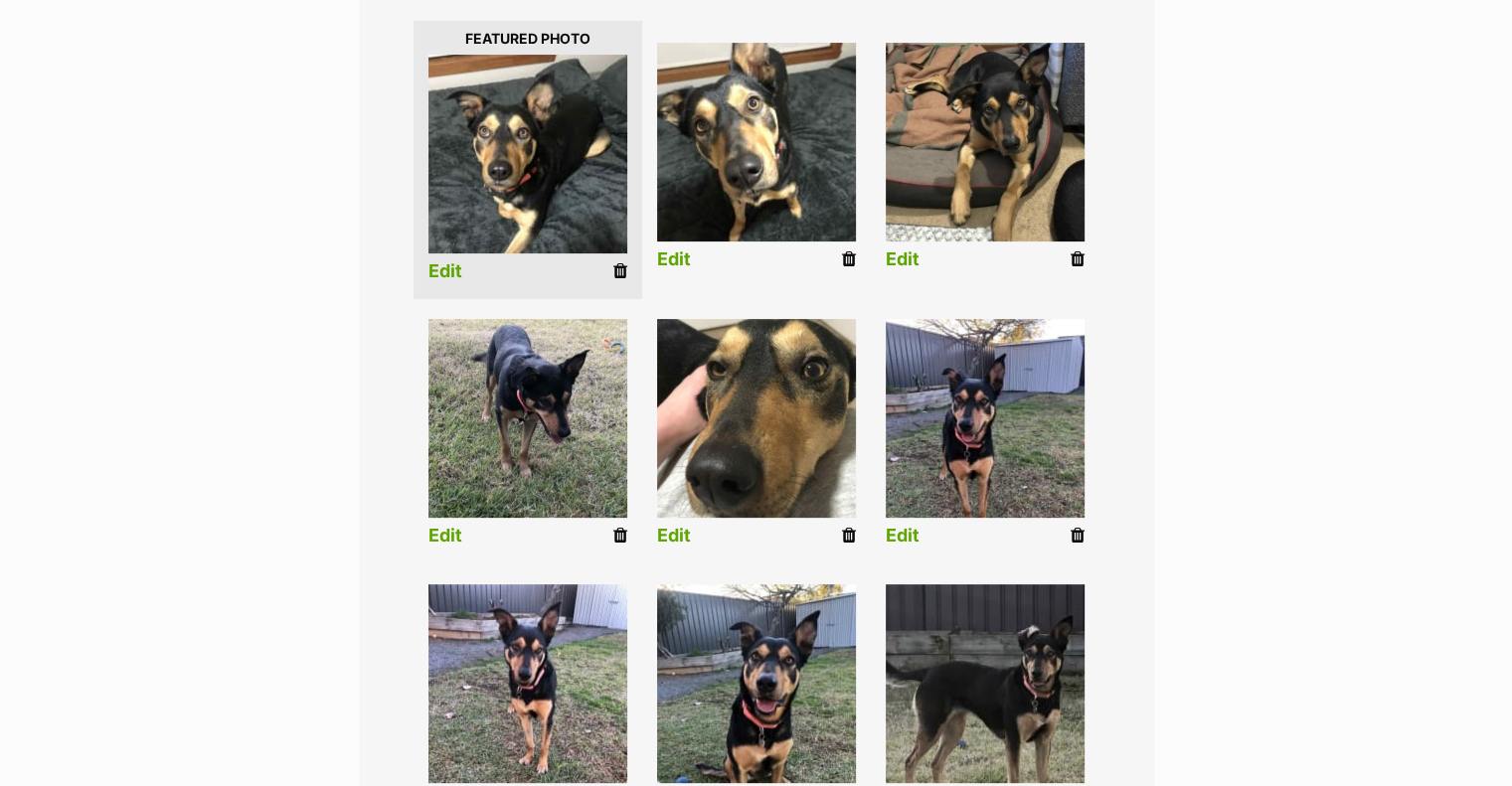 click at bounding box center (620, 536) 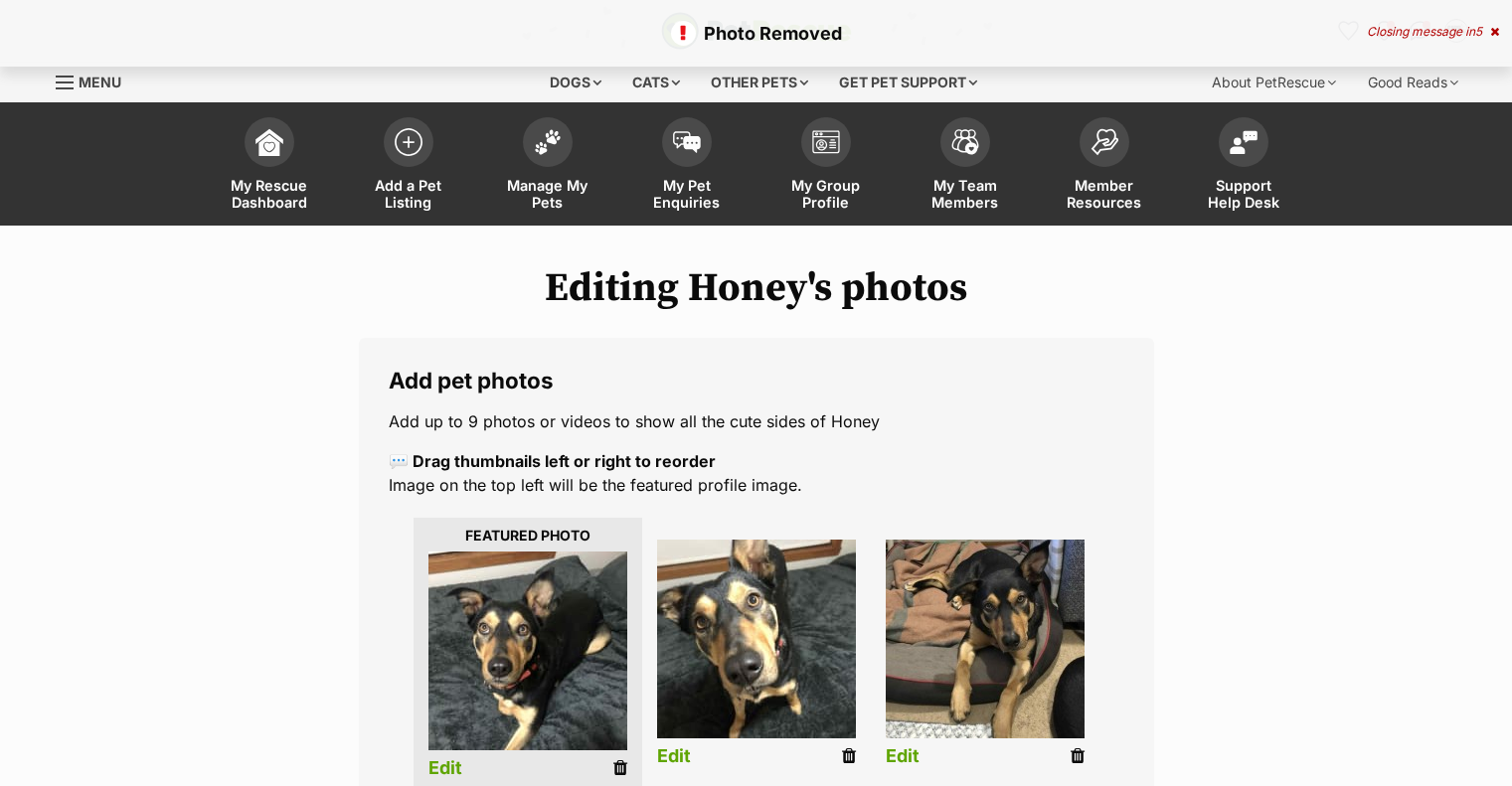 scroll, scrollTop: 0, scrollLeft: 0, axis: both 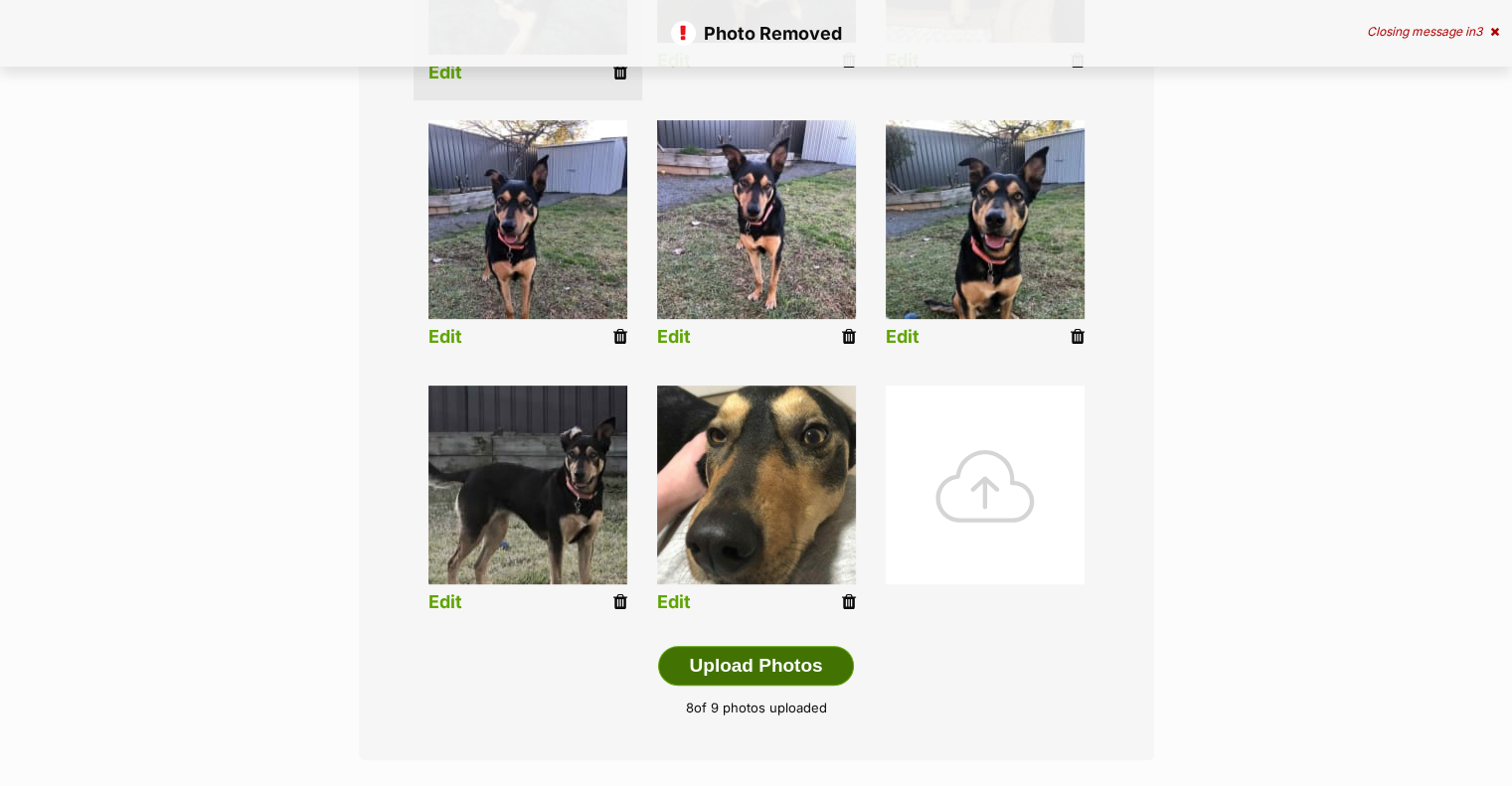click on "Upload Photos" at bounding box center [756, 666] 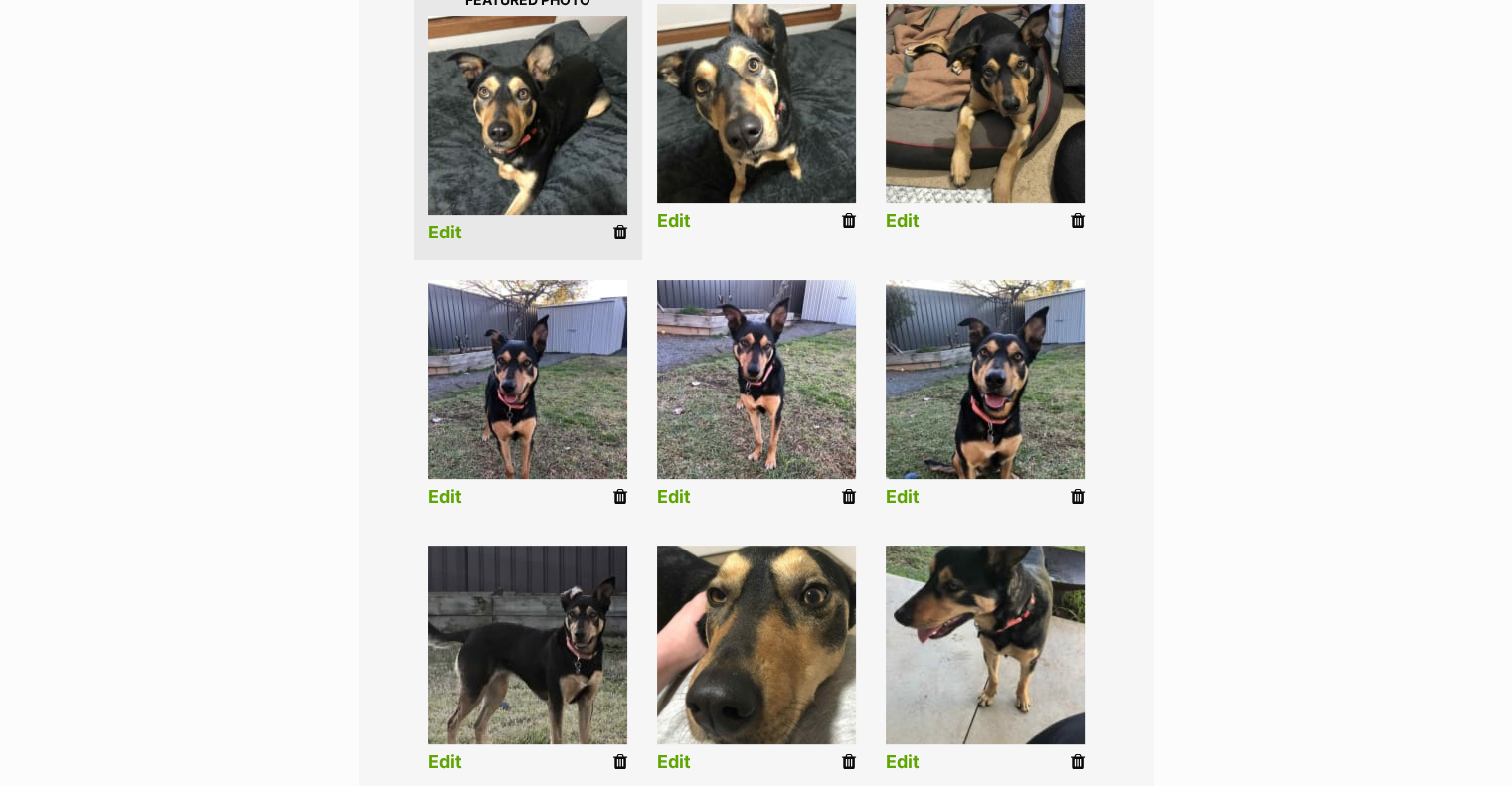 scroll, scrollTop: 497, scrollLeft: 0, axis: vertical 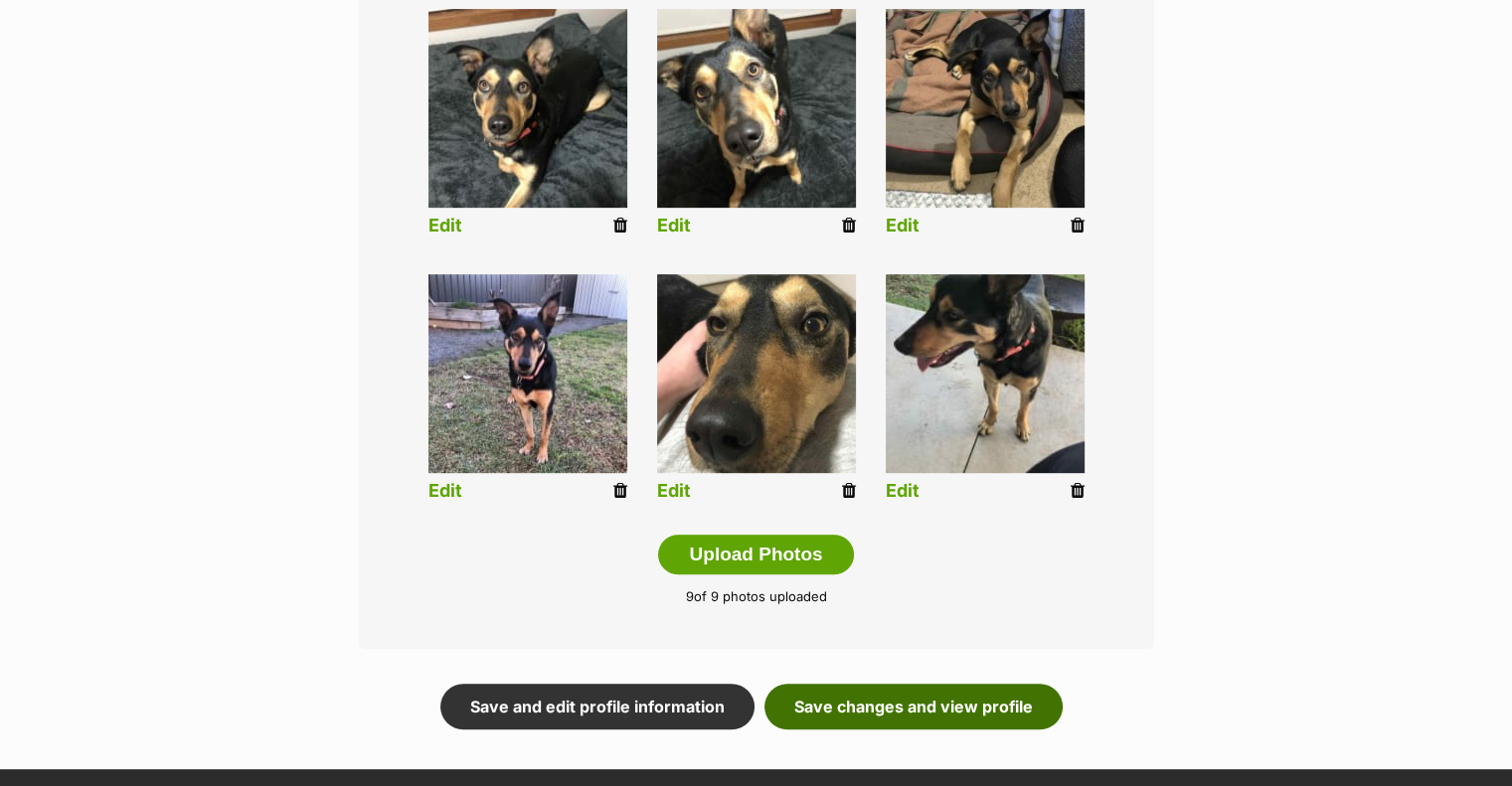 click on "Save changes and view profile" at bounding box center (914, 707) 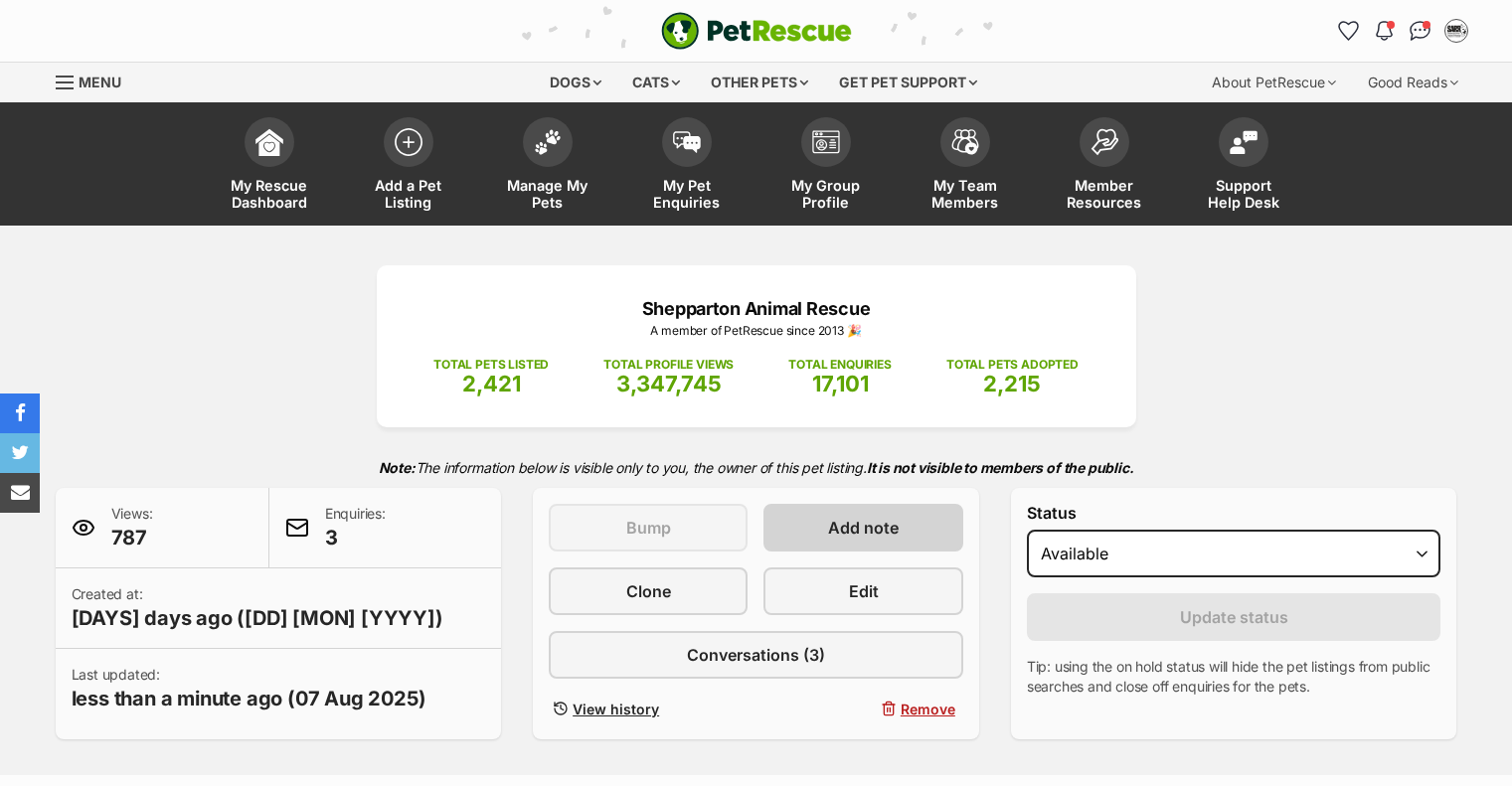 scroll, scrollTop: 0, scrollLeft: 0, axis: both 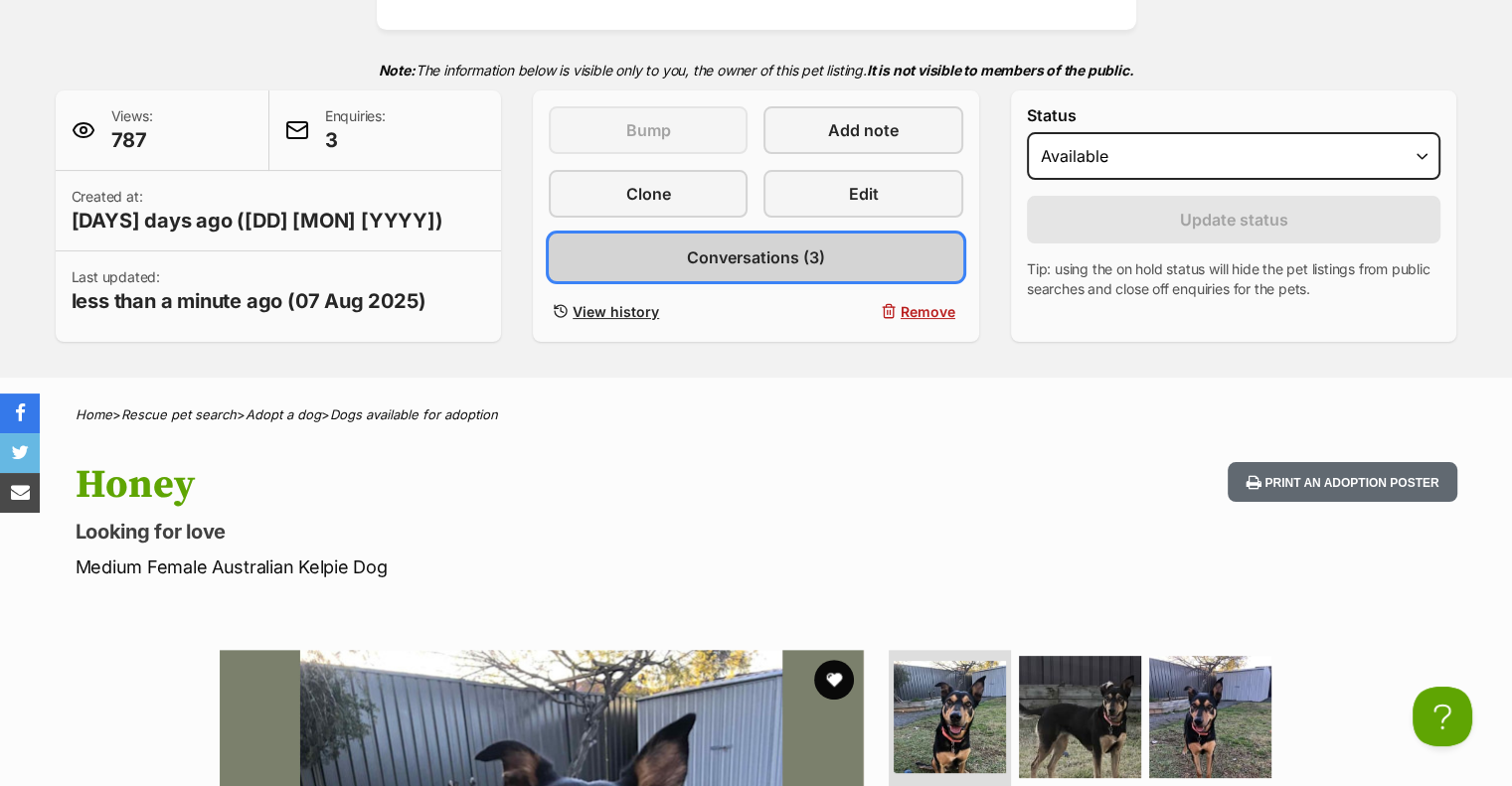 click on "Conversations (3)" at bounding box center (756, 257) 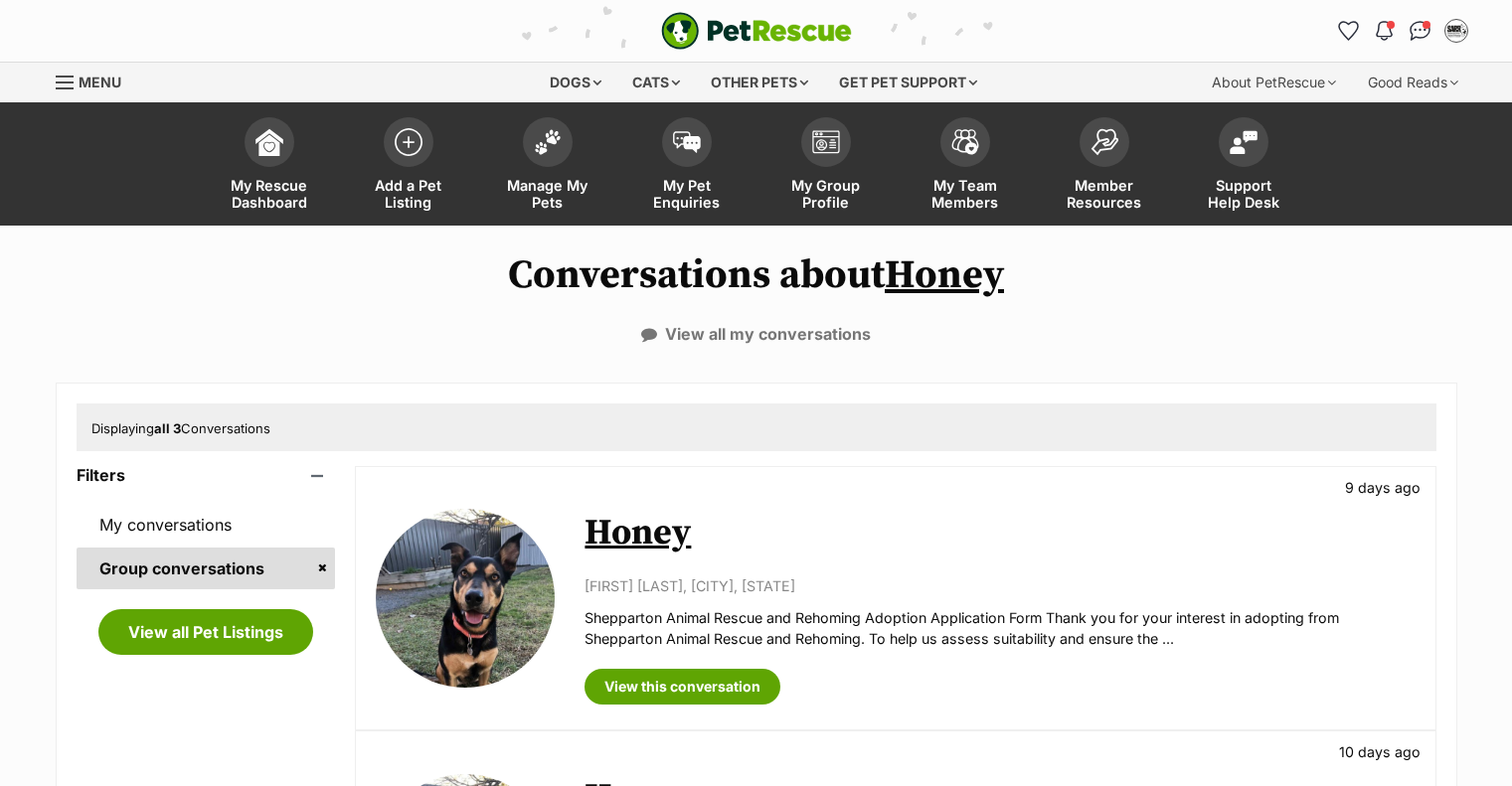 scroll, scrollTop: 0, scrollLeft: 0, axis: both 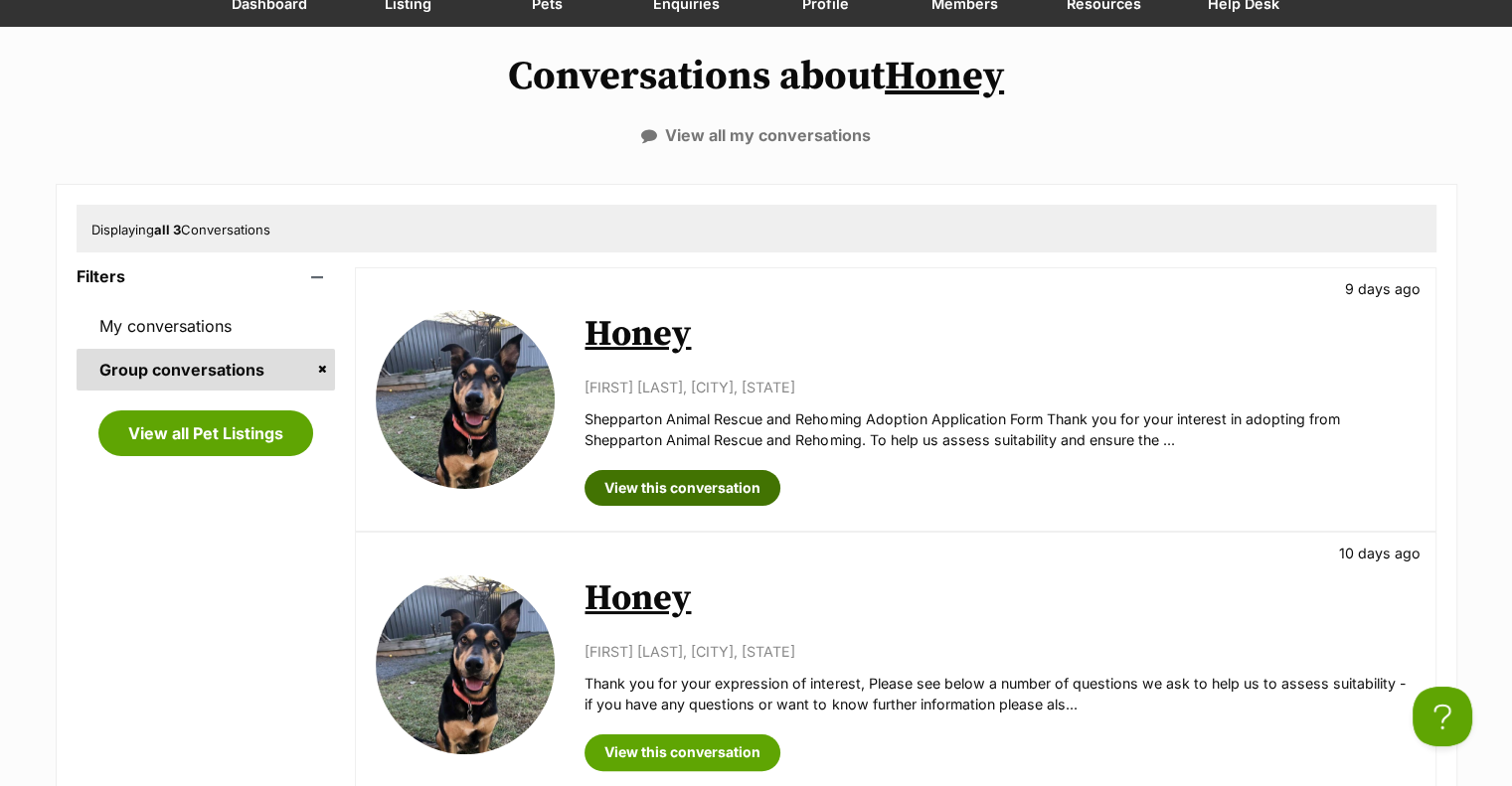 click on "View this conversation" at bounding box center (682, 488) 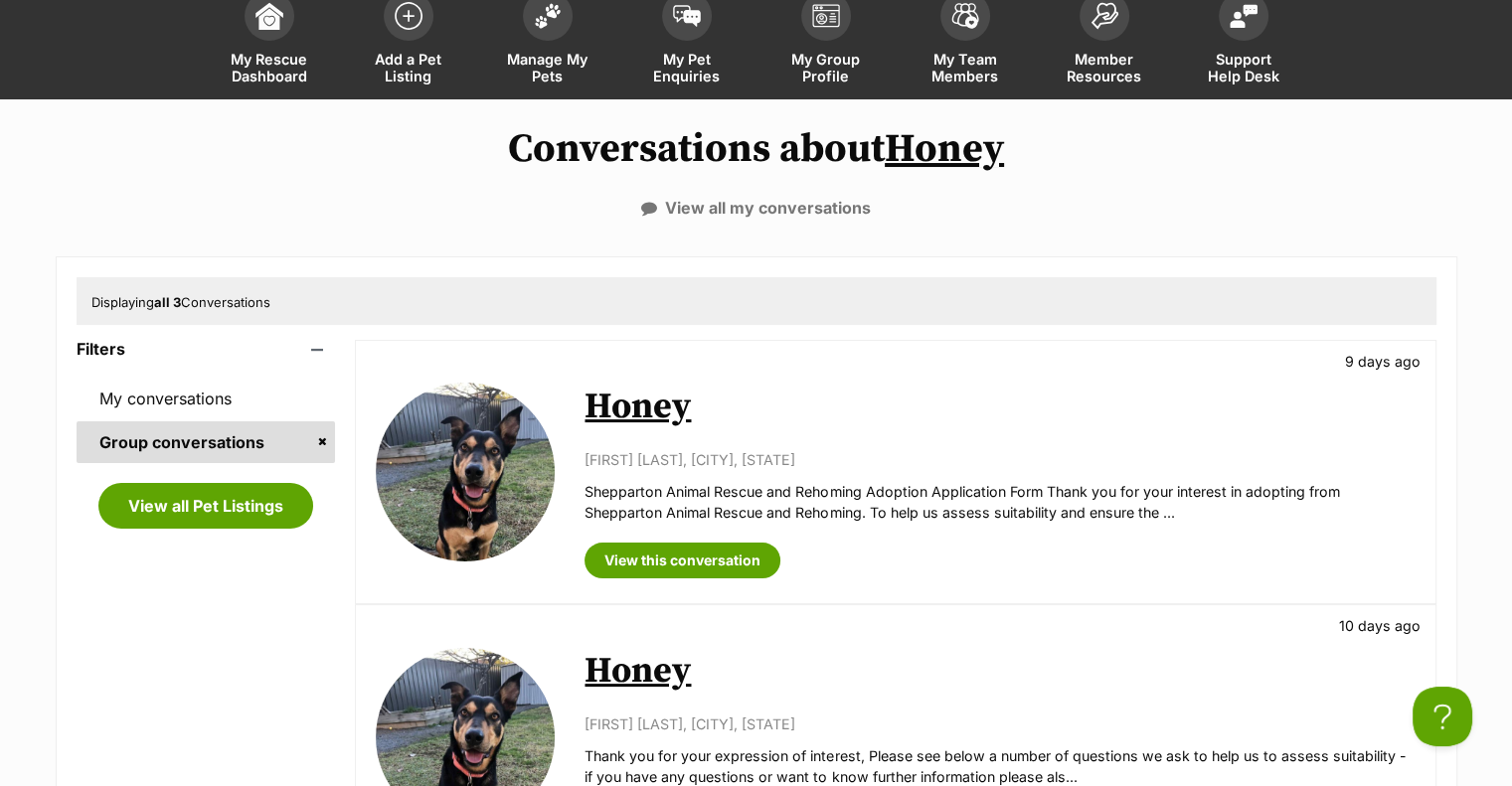 scroll, scrollTop: 0, scrollLeft: 0, axis: both 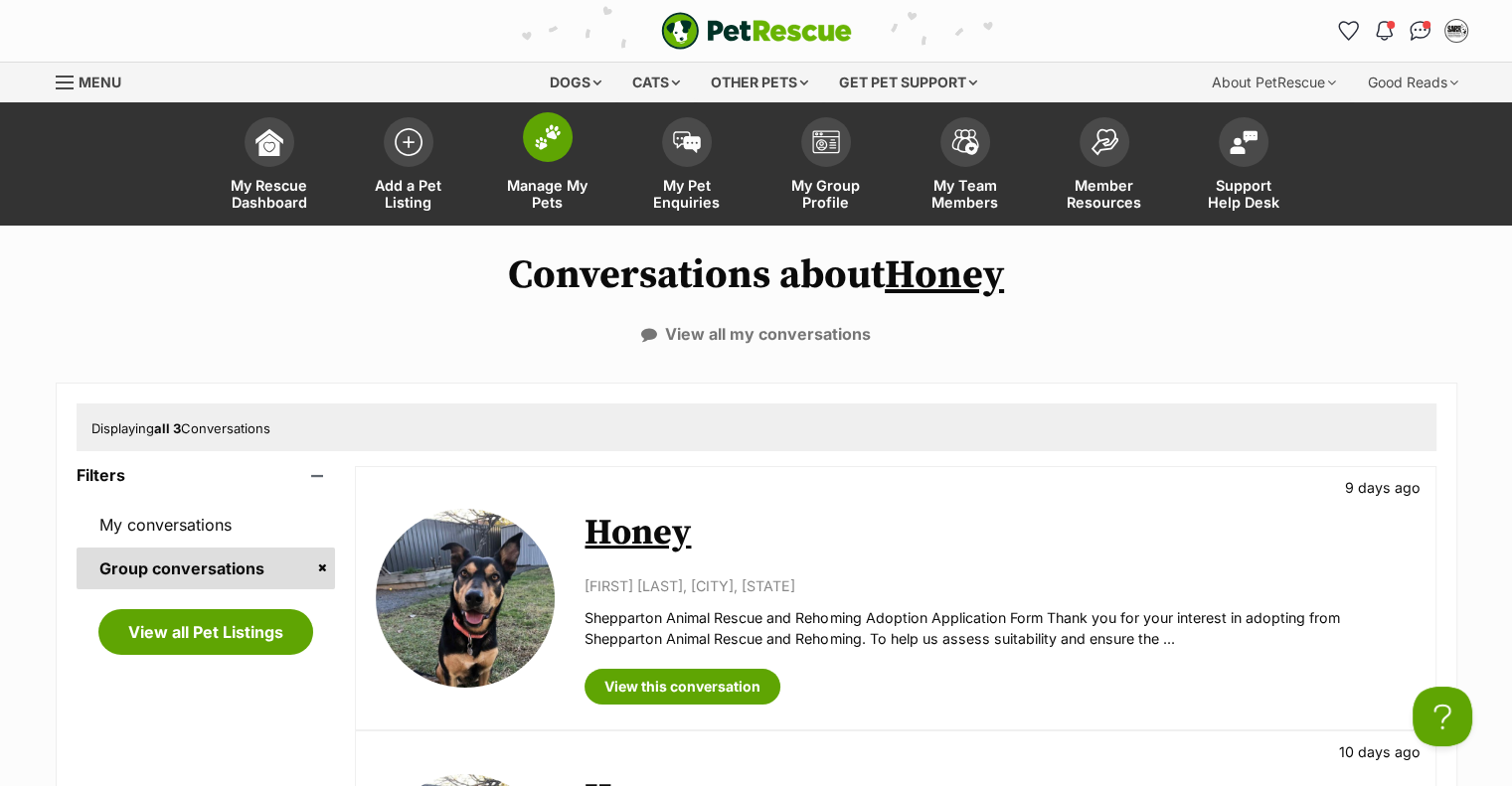 click on "Manage My Pets" at bounding box center [548, 194] 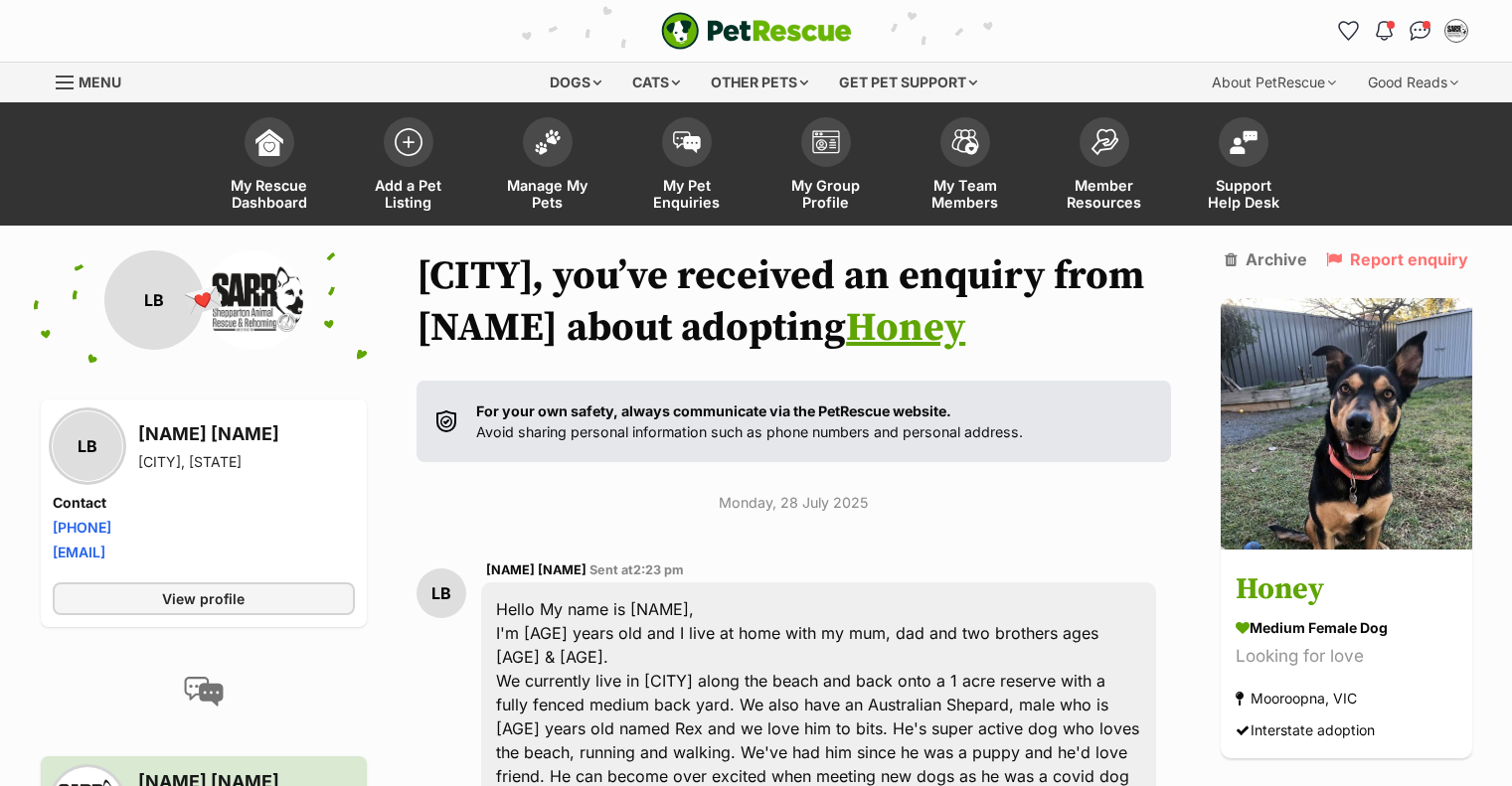 scroll, scrollTop: 0, scrollLeft: 0, axis: both 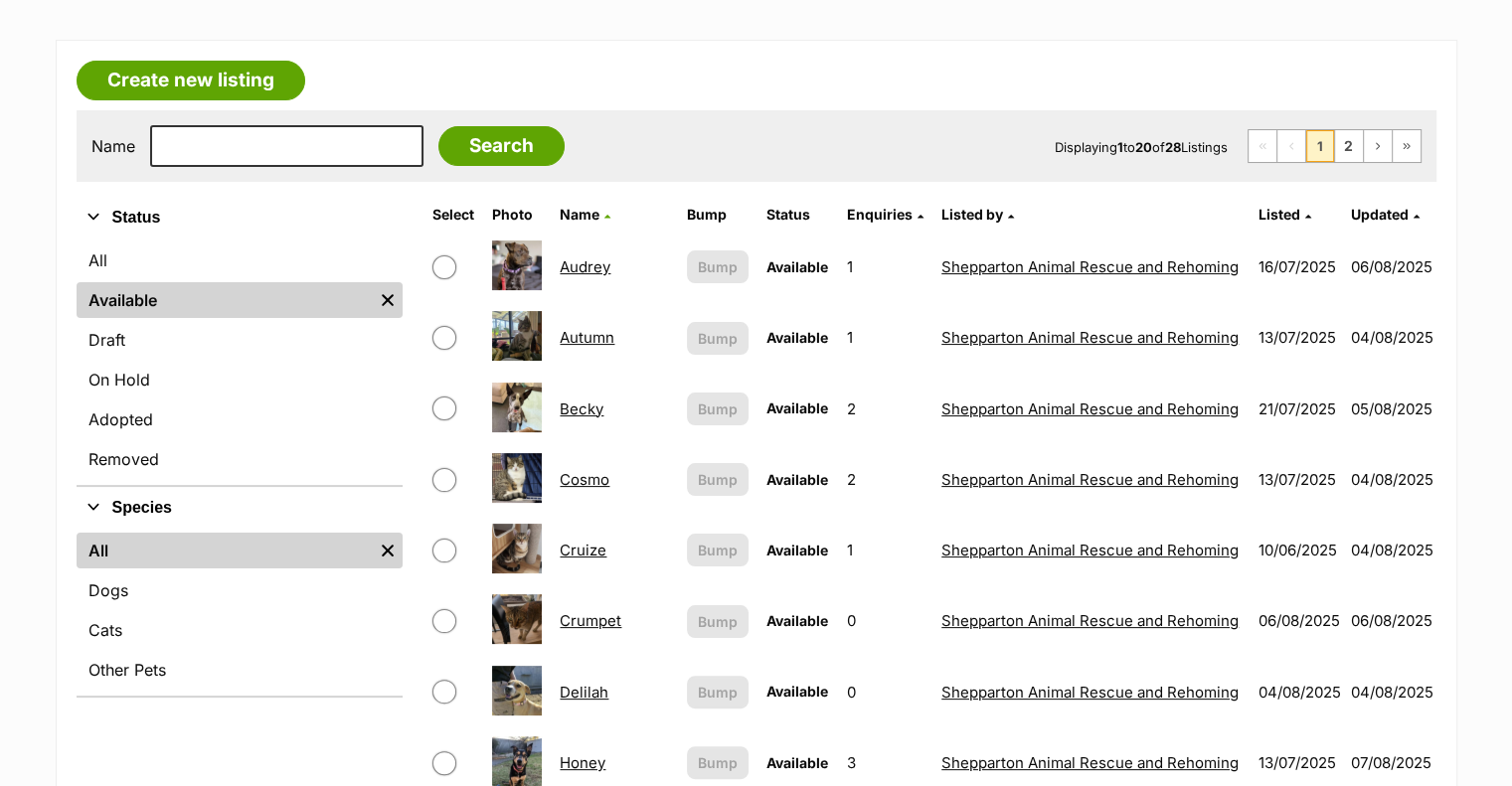 click on "Audrey" at bounding box center (585, 266) 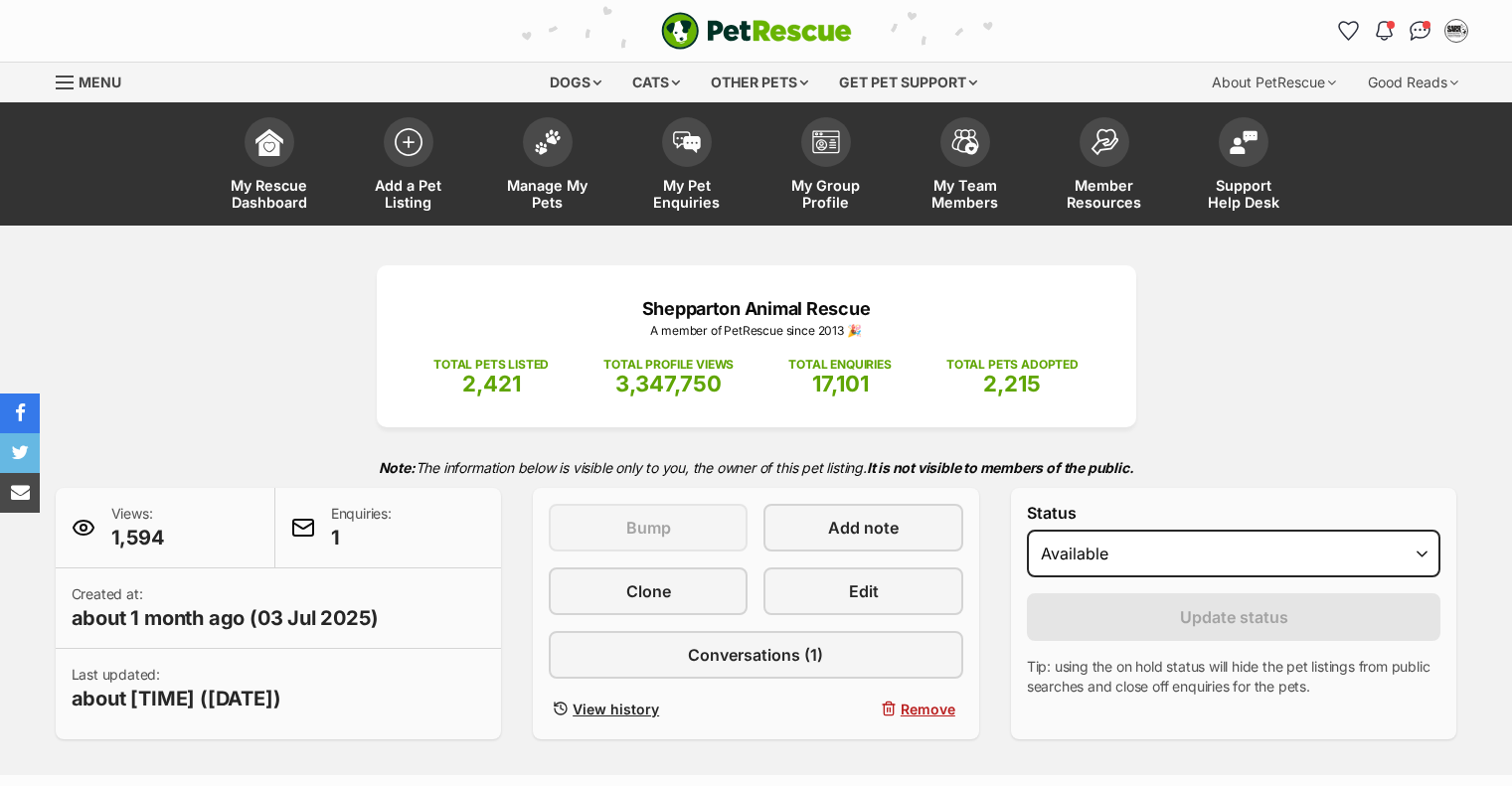 scroll, scrollTop: 0, scrollLeft: 0, axis: both 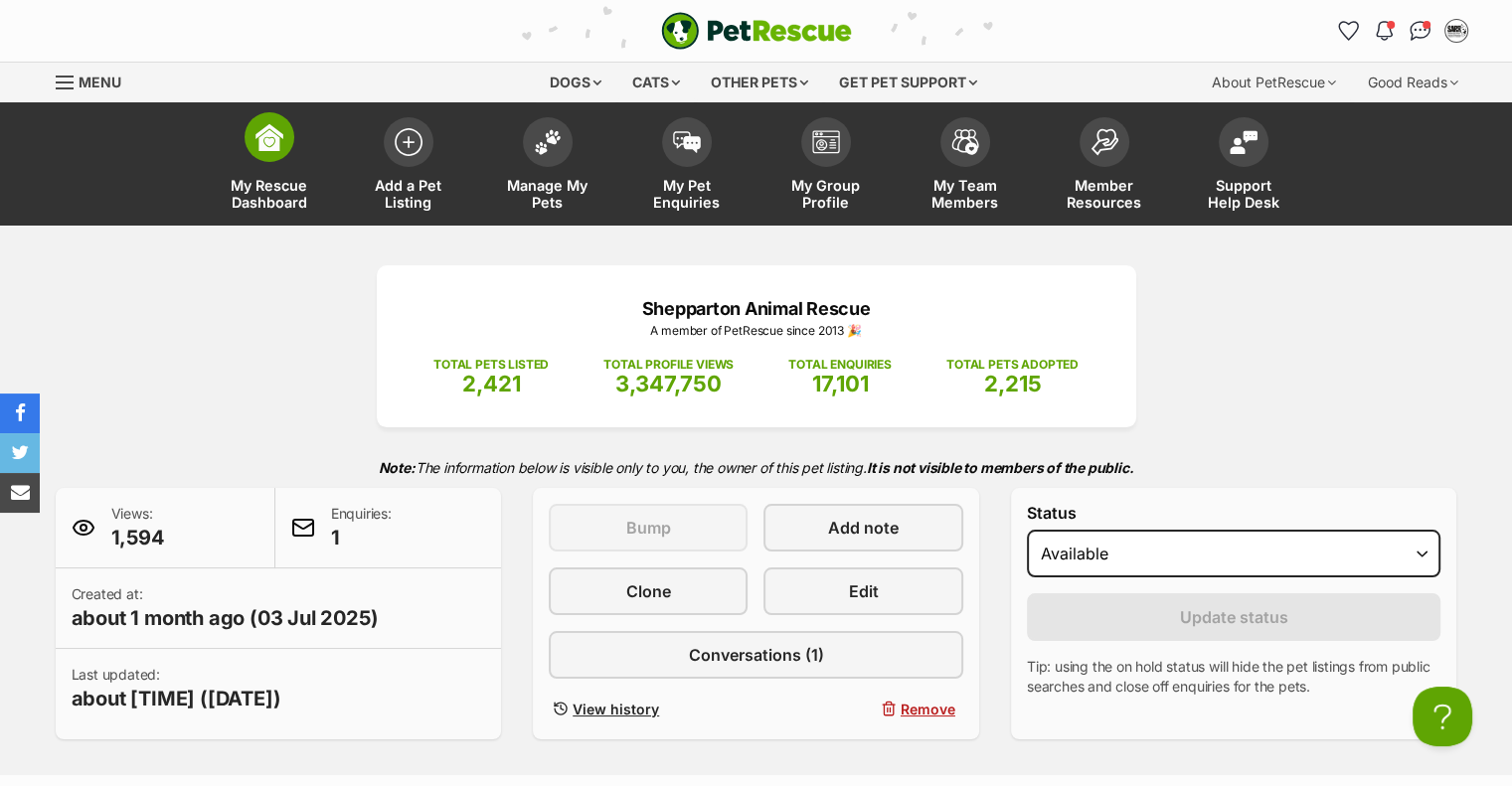 click on "My Rescue Dashboard" at bounding box center [269, 194] 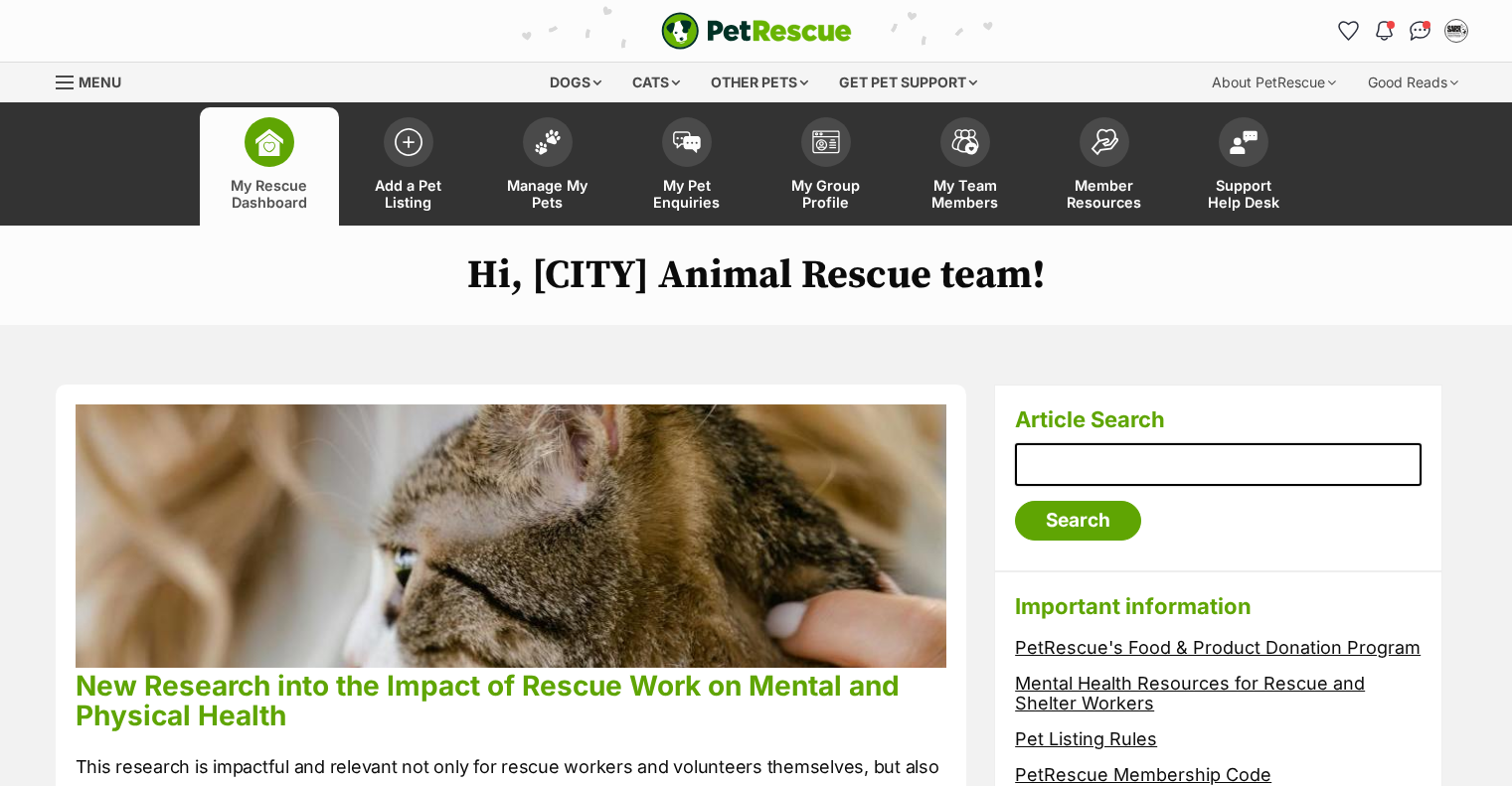 scroll, scrollTop: 0, scrollLeft: 0, axis: both 